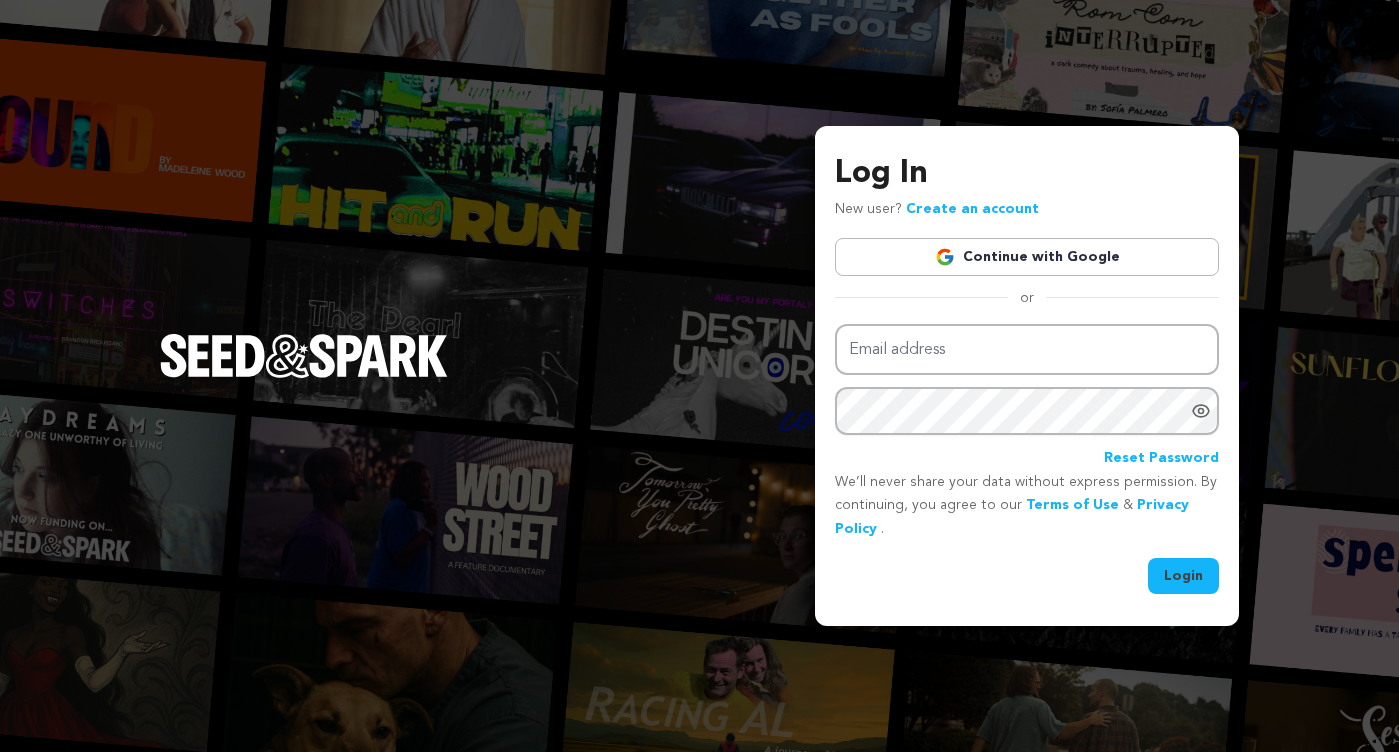 scroll, scrollTop: 0, scrollLeft: 0, axis: both 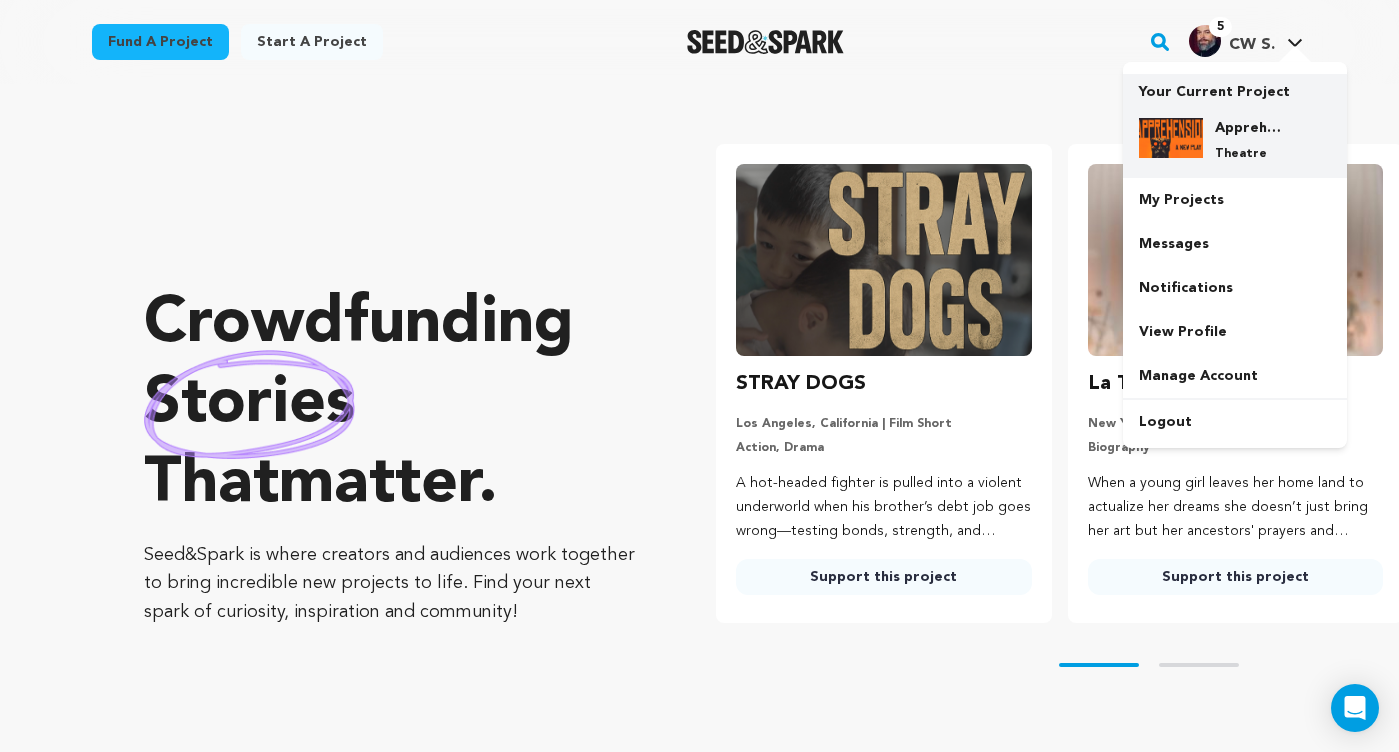 click on "Apprehension, A Play" at bounding box center [1251, 128] 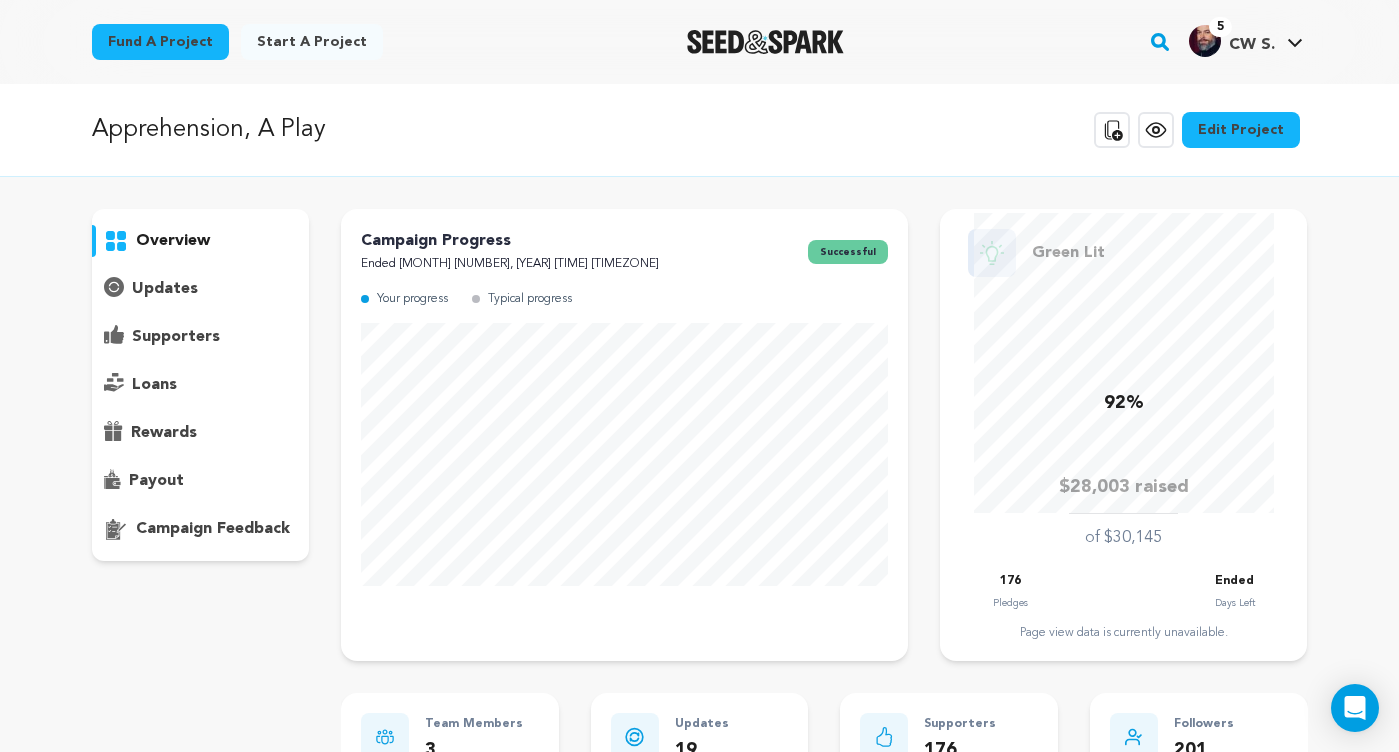 scroll, scrollTop: 0, scrollLeft: 0, axis: both 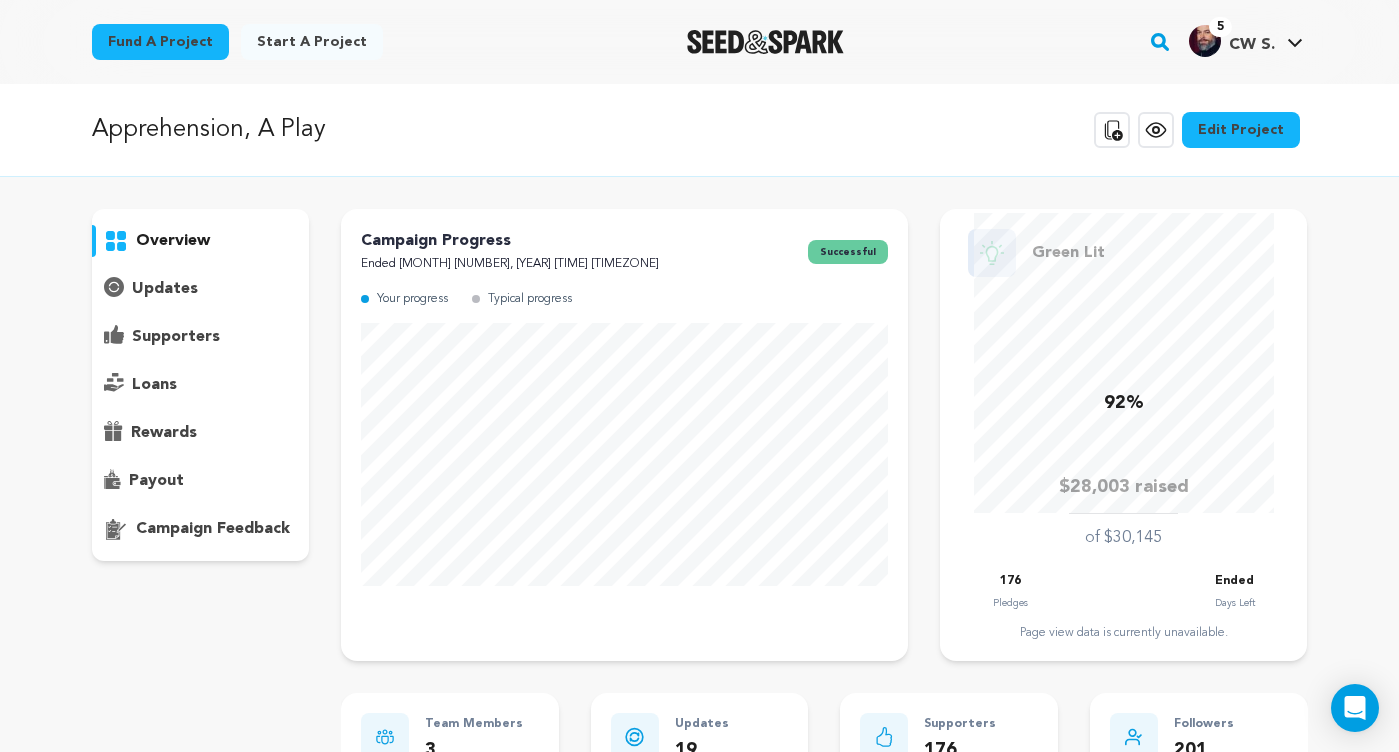 click on "supporters" at bounding box center [176, 337] 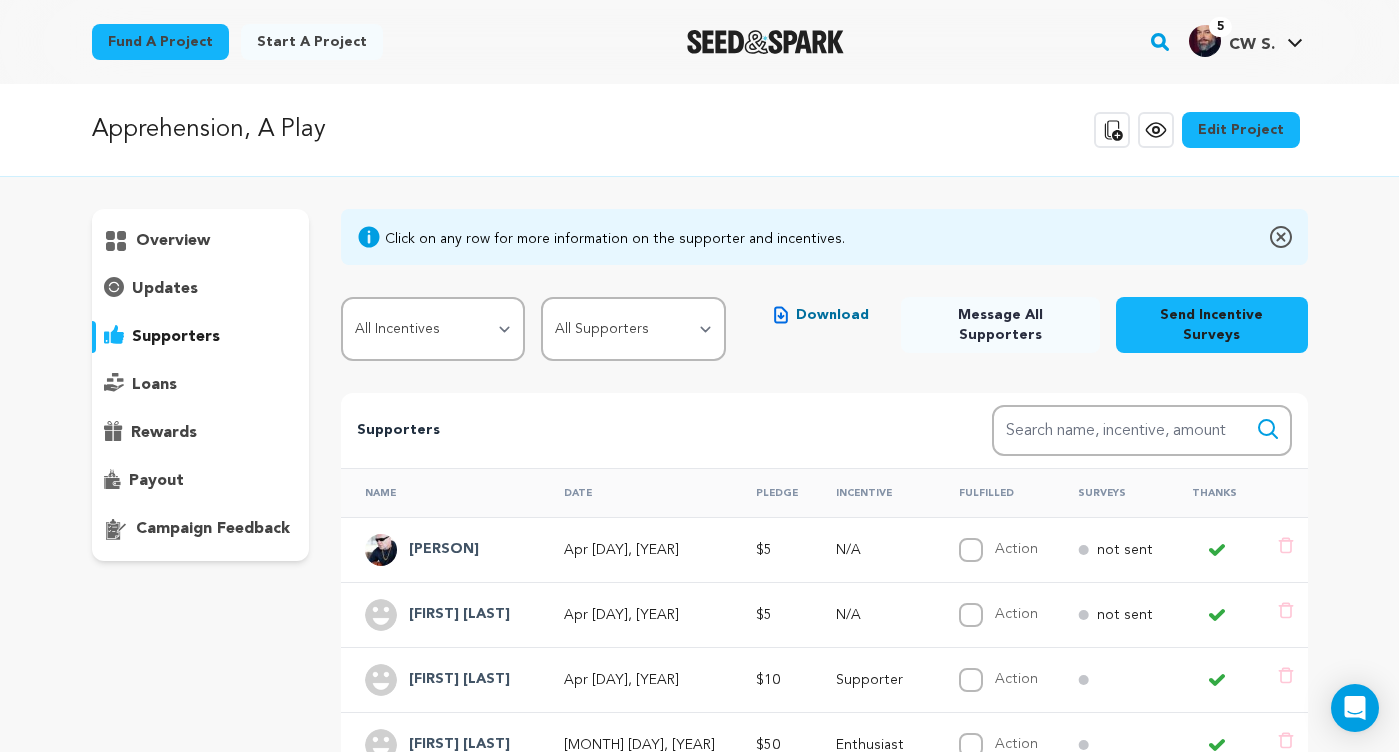 click on "updates" at bounding box center [165, 289] 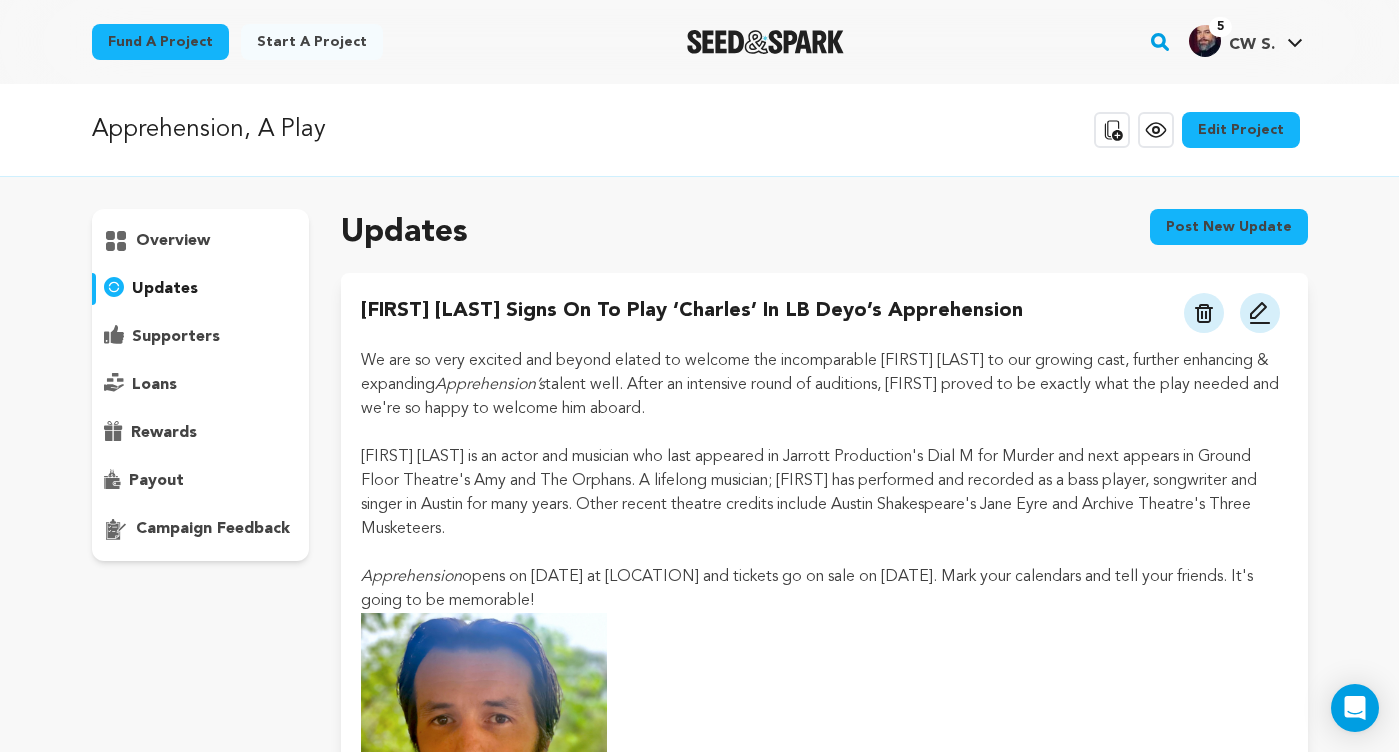 scroll, scrollTop: 0, scrollLeft: 0, axis: both 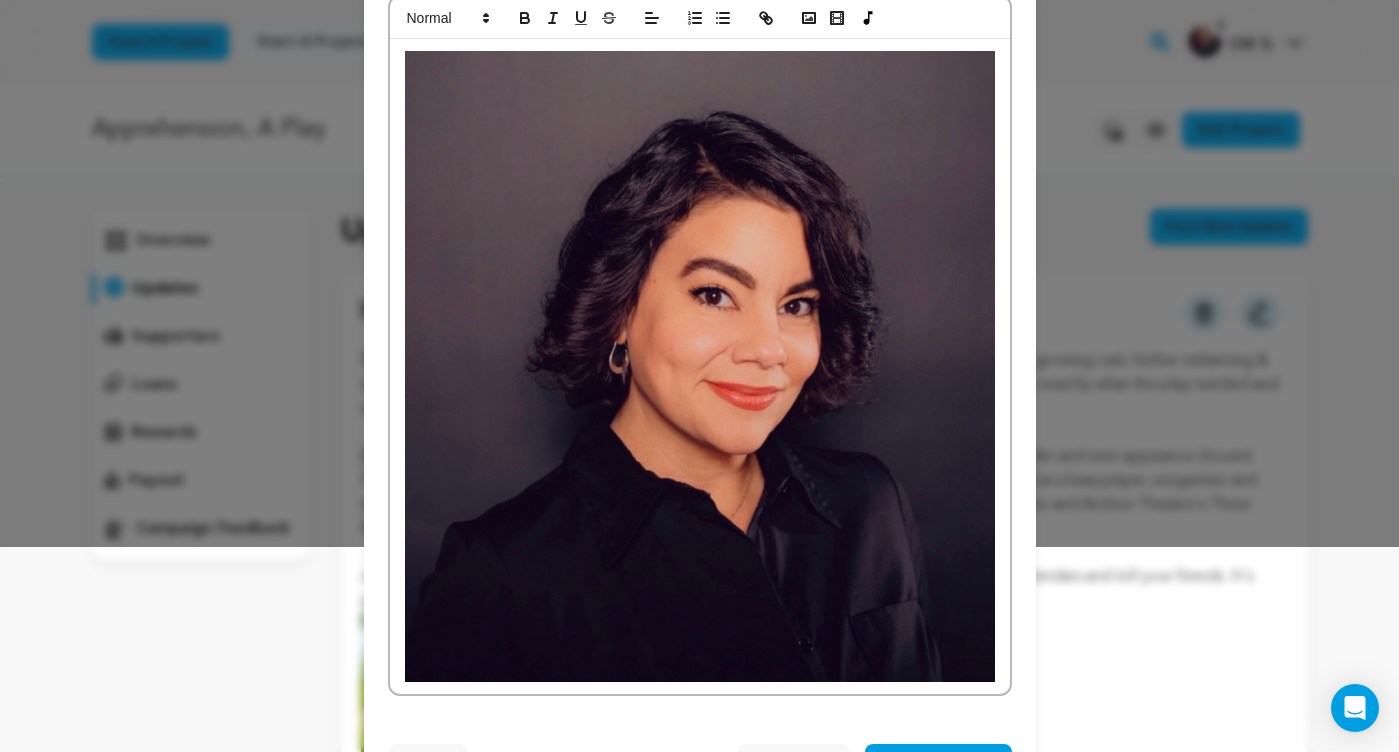 click at bounding box center (700, 366) 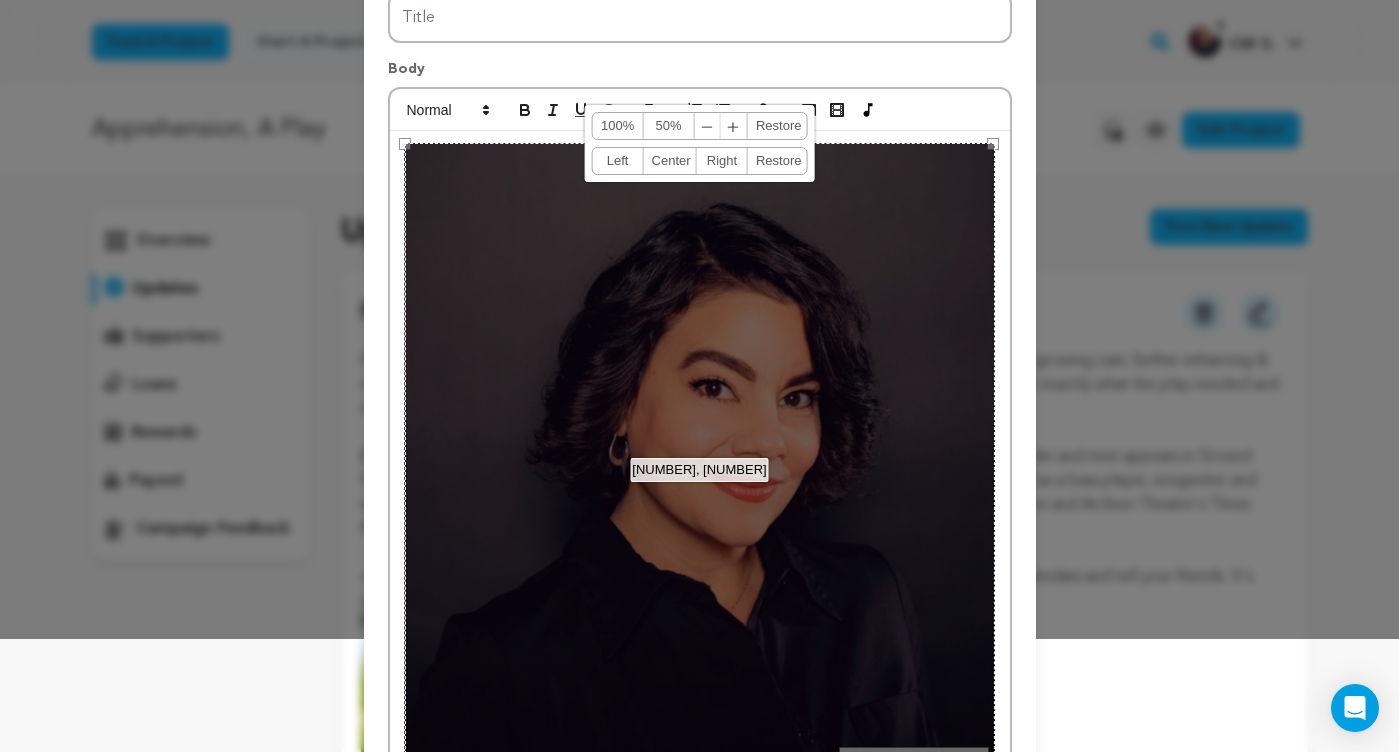 scroll, scrollTop: 55, scrollLeft: 0, axis: vertical 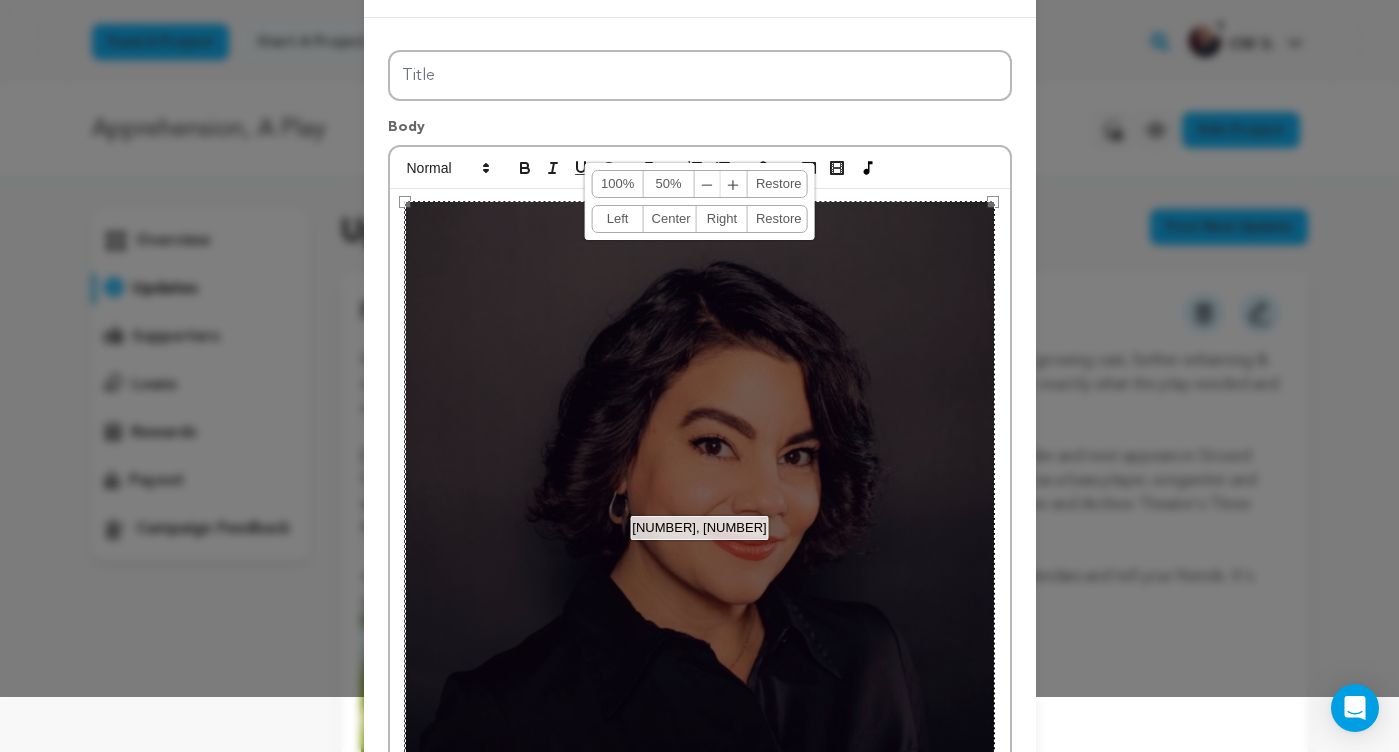 click on "50%" at bounding box center [669, 184] 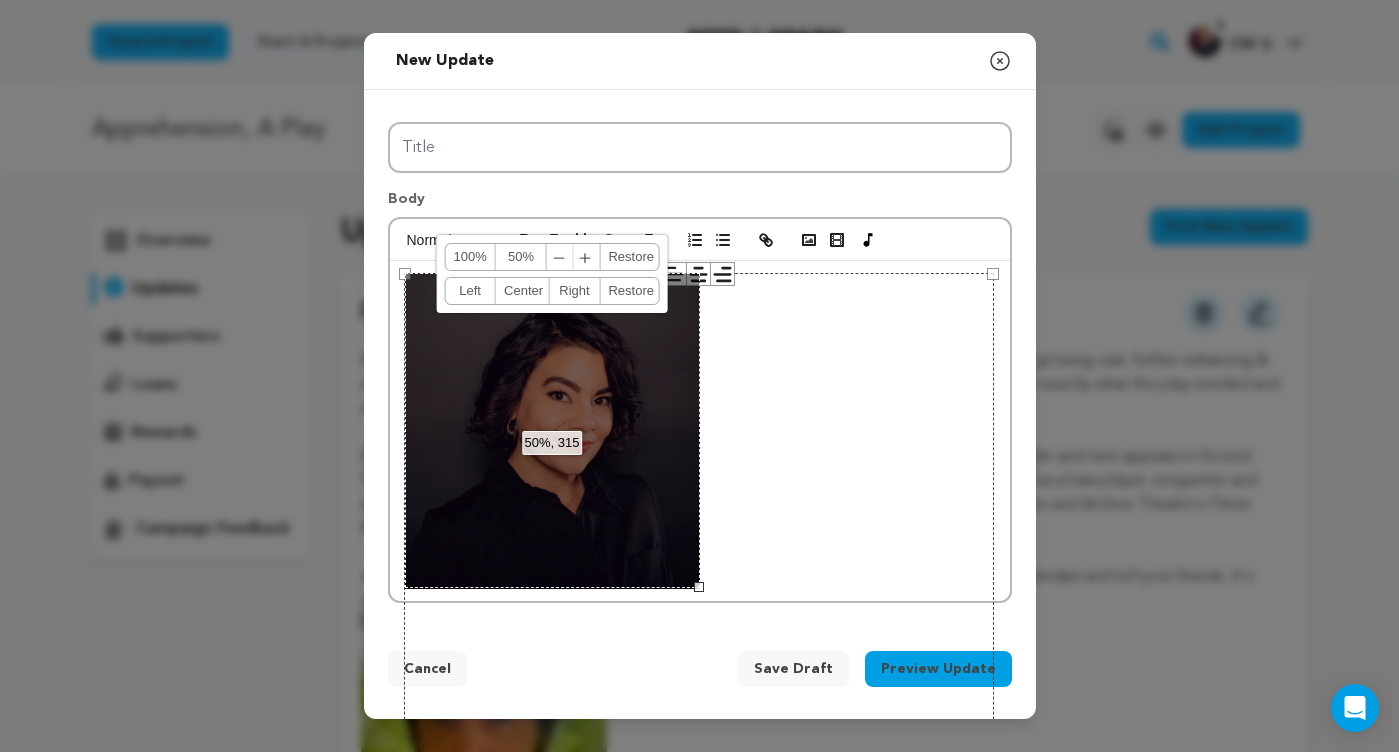 click on "[NUMBER] × [NUMBER]" at bounding box center [699, 588] 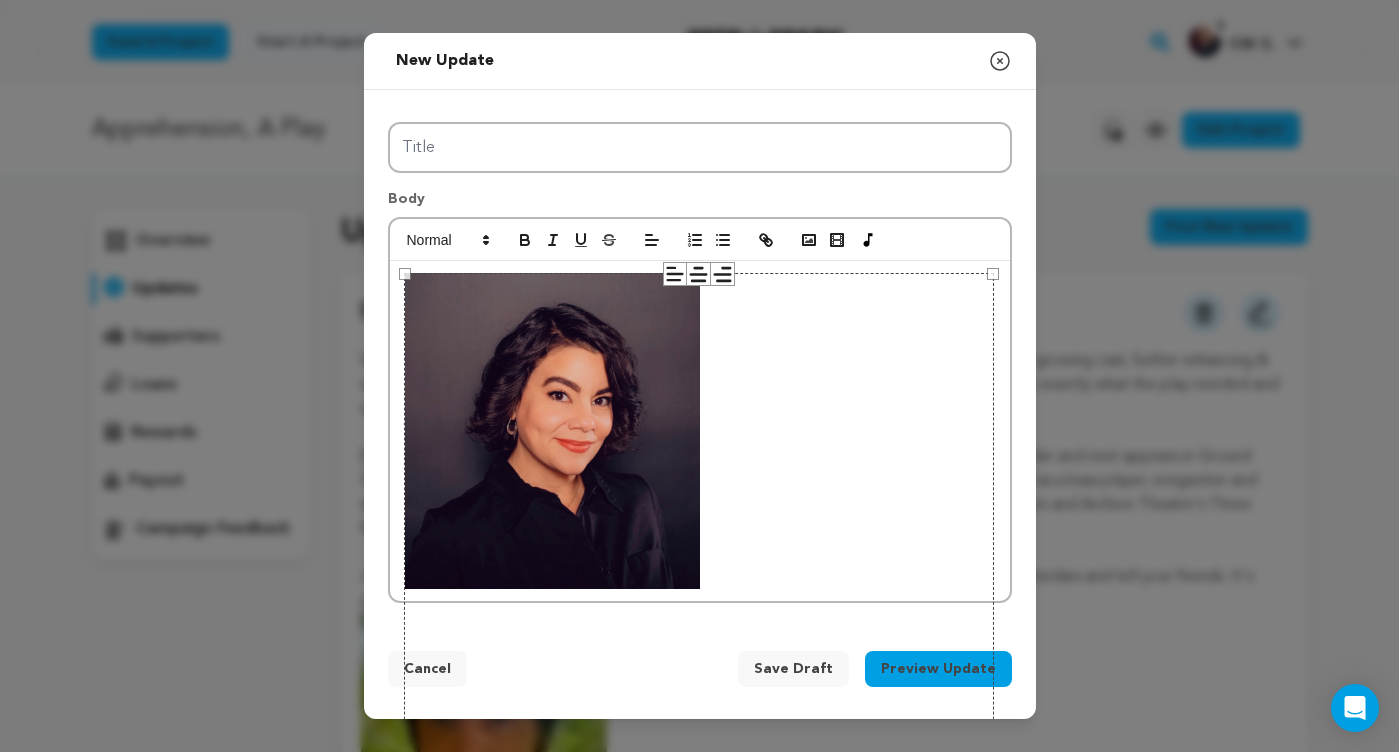 click on "[NUMBER] × [NUMBER]" at bounding box center [699, 588] 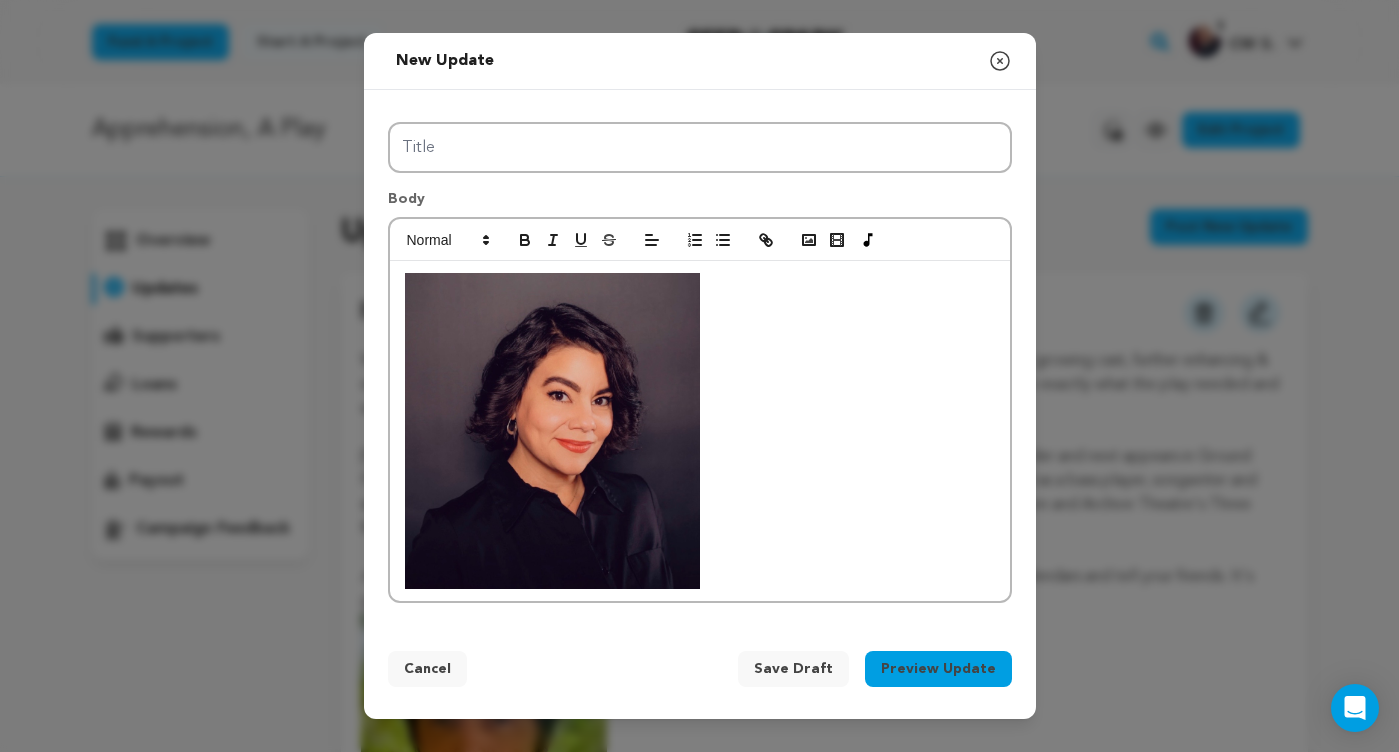 click at bounding box center (700, 430) 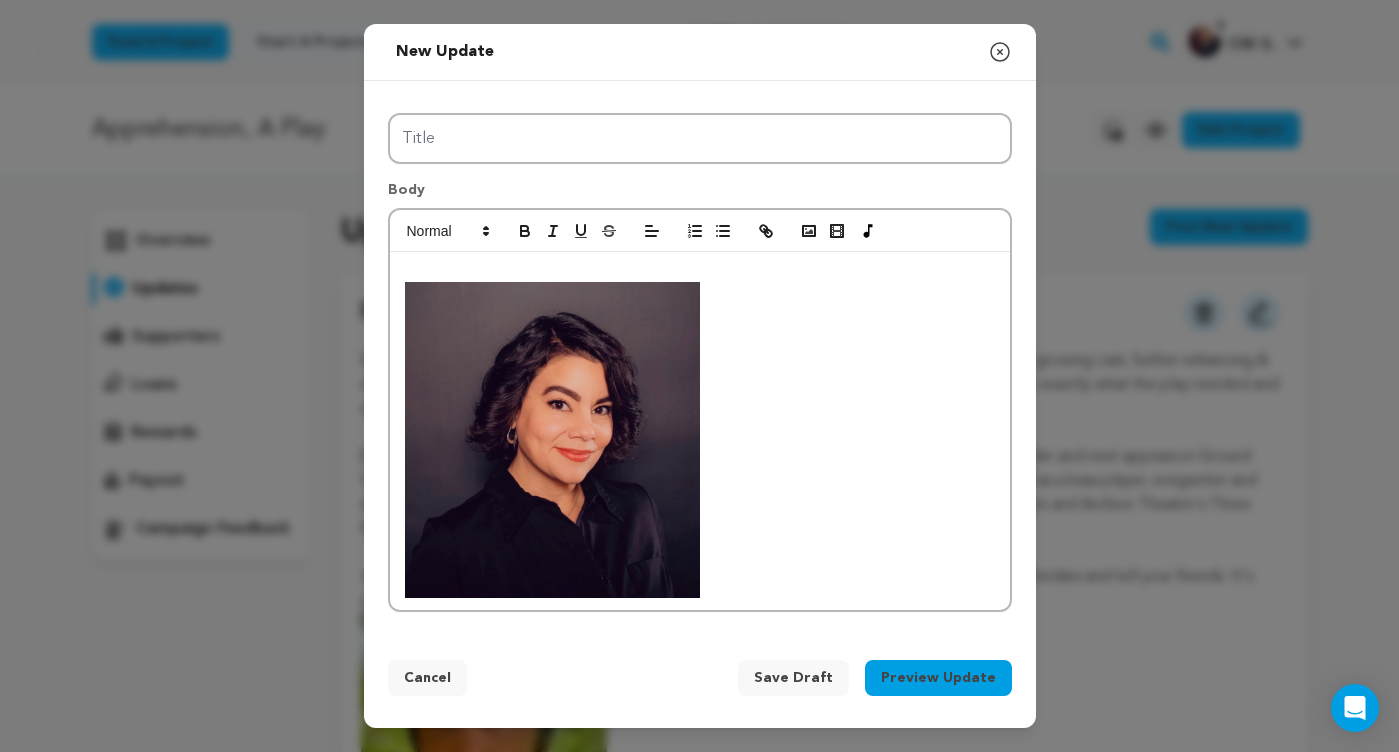 click at bounding box center [700, 273] 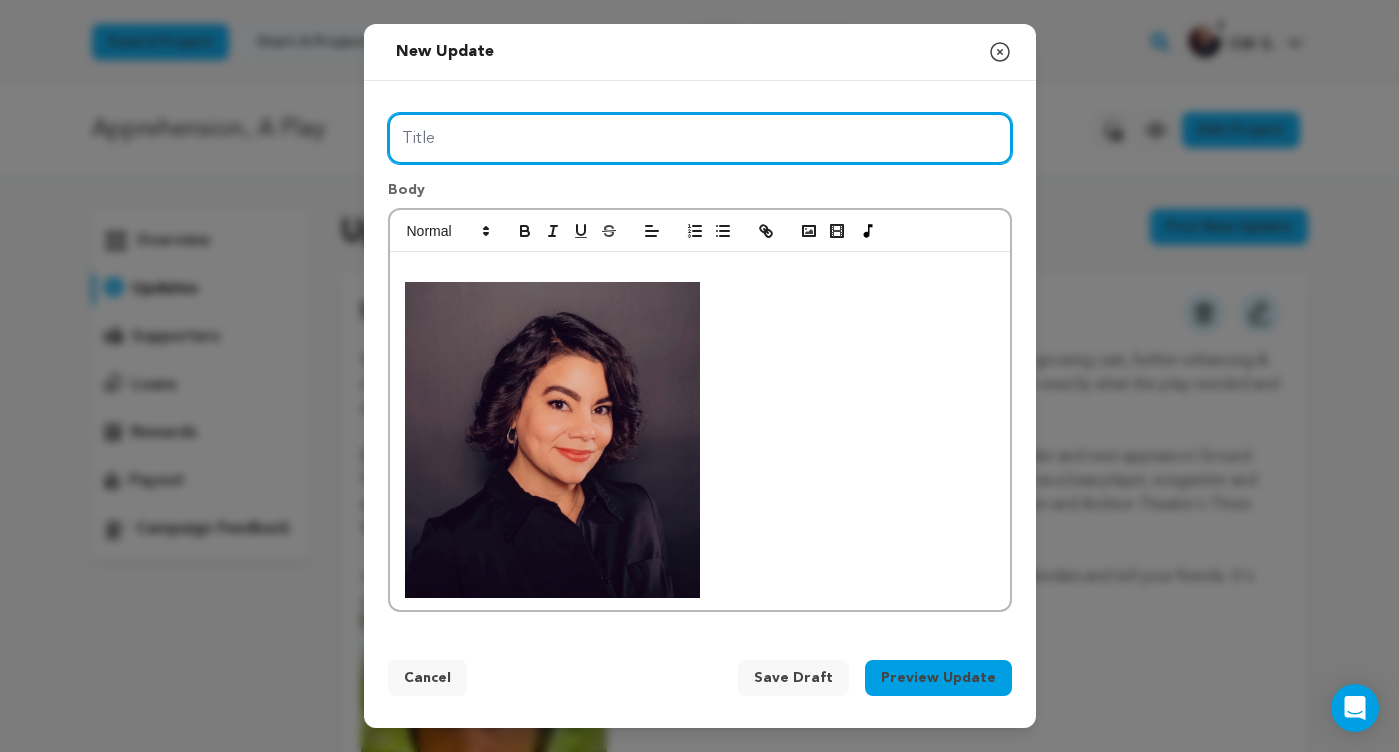 click on "Title" at bounding box center (700, 138) 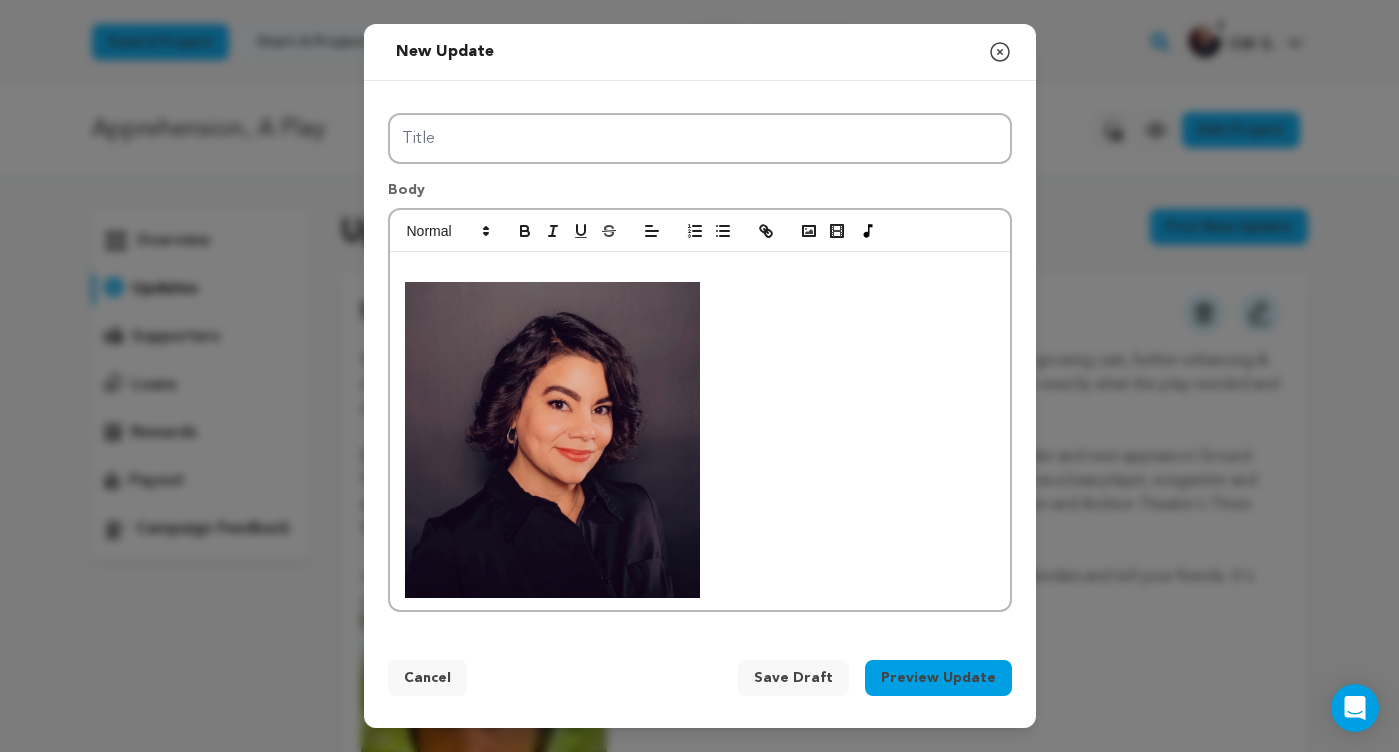 click at bounding box center [700, 273] 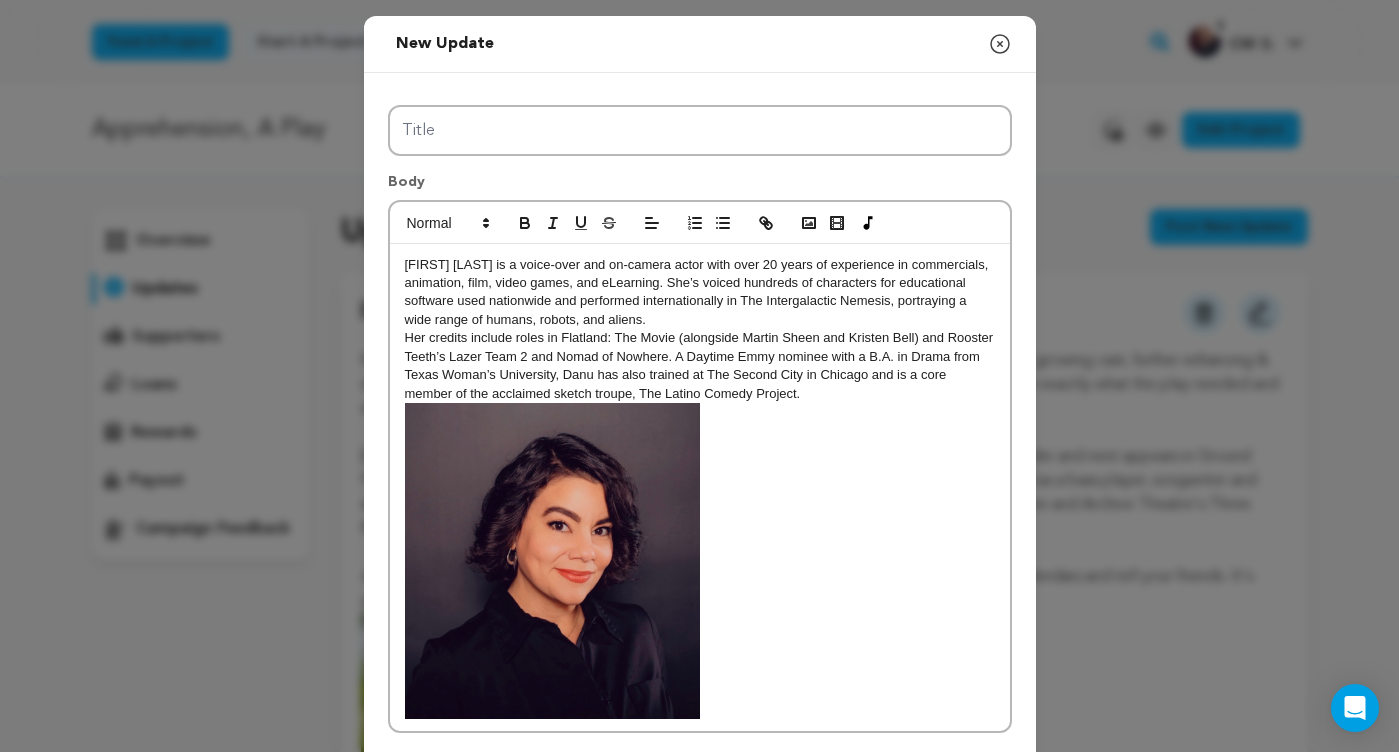 click on "[FIRST] [LAST] is a voice-over and on-camera actor with over 20 years of experience in commercials, animation, film, video games, and eLearning. She’s voiced hundreds of characters for educational software used nationwide and performed internationally in The Intergalactic Nemesis, portraying a wide range of humans, robots, and aliens." at bounding box center [700, 293] 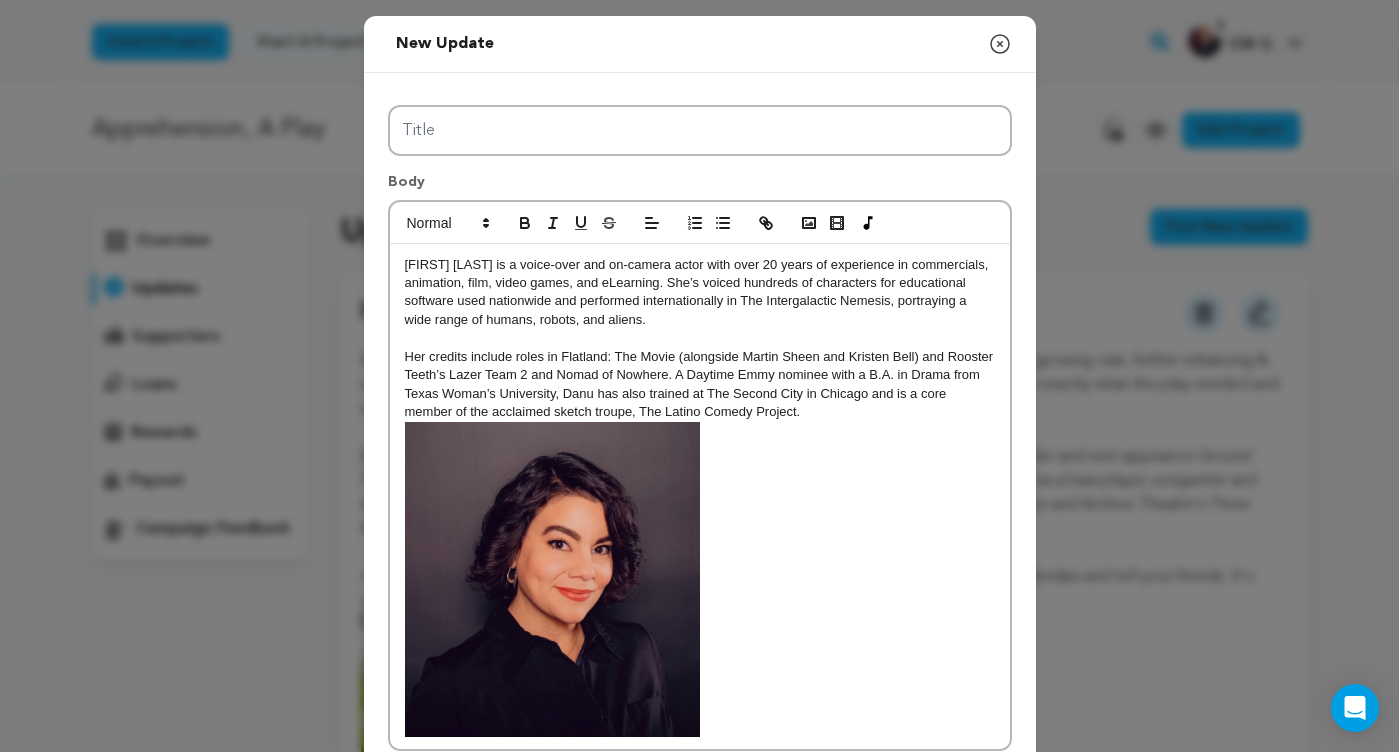 click on "[FIRST] [LAST] is a voice-over and on-camera actor with over 20 years of experience in commercials, animation, film, video games, and eLearning. She’s voiced hundreds of characters for educational software used nationwide and performed internationally in The Intergalactic Nemesis, portraying a wide range of humans, robots, and aliens." at bounding box center (700, 293) 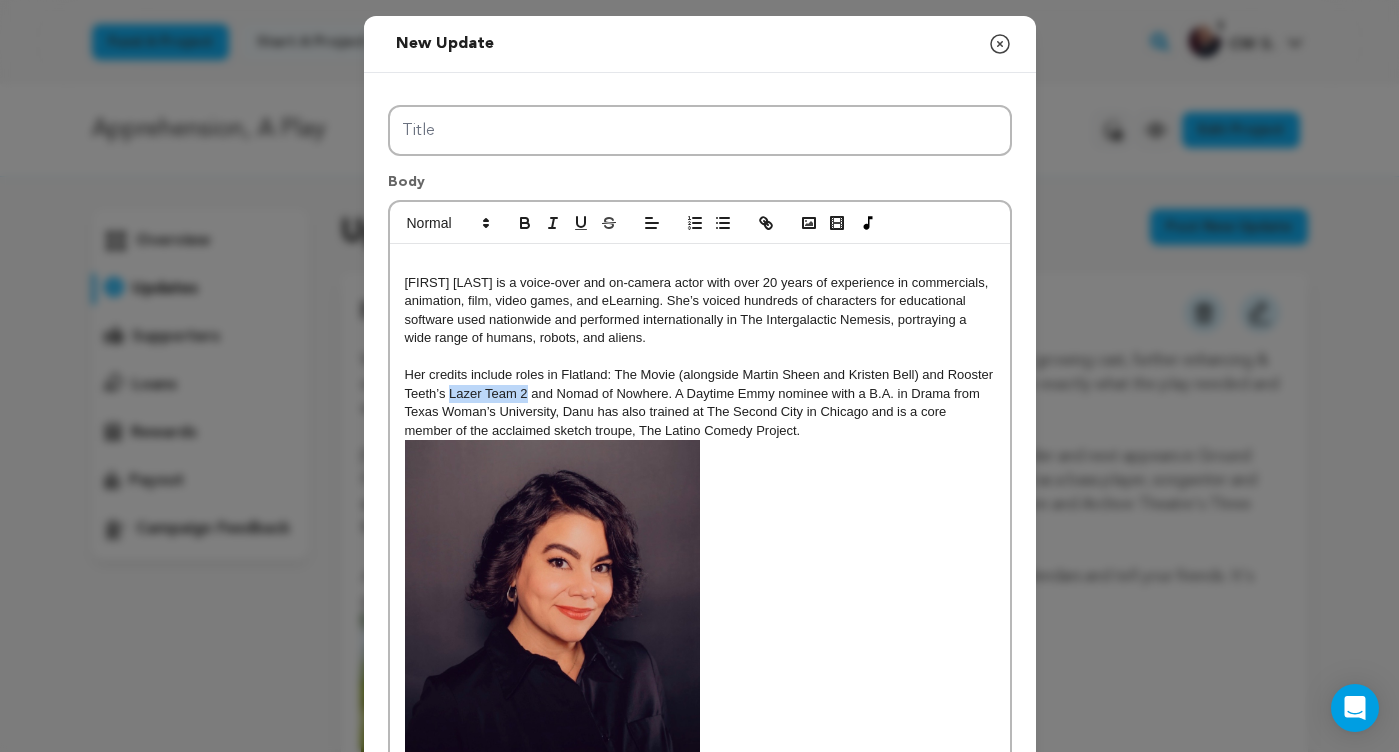 drag, startPoint x: 449, startPoint y: 393, endPoint x: 527, endPoint y: 394, distance: 78.00641 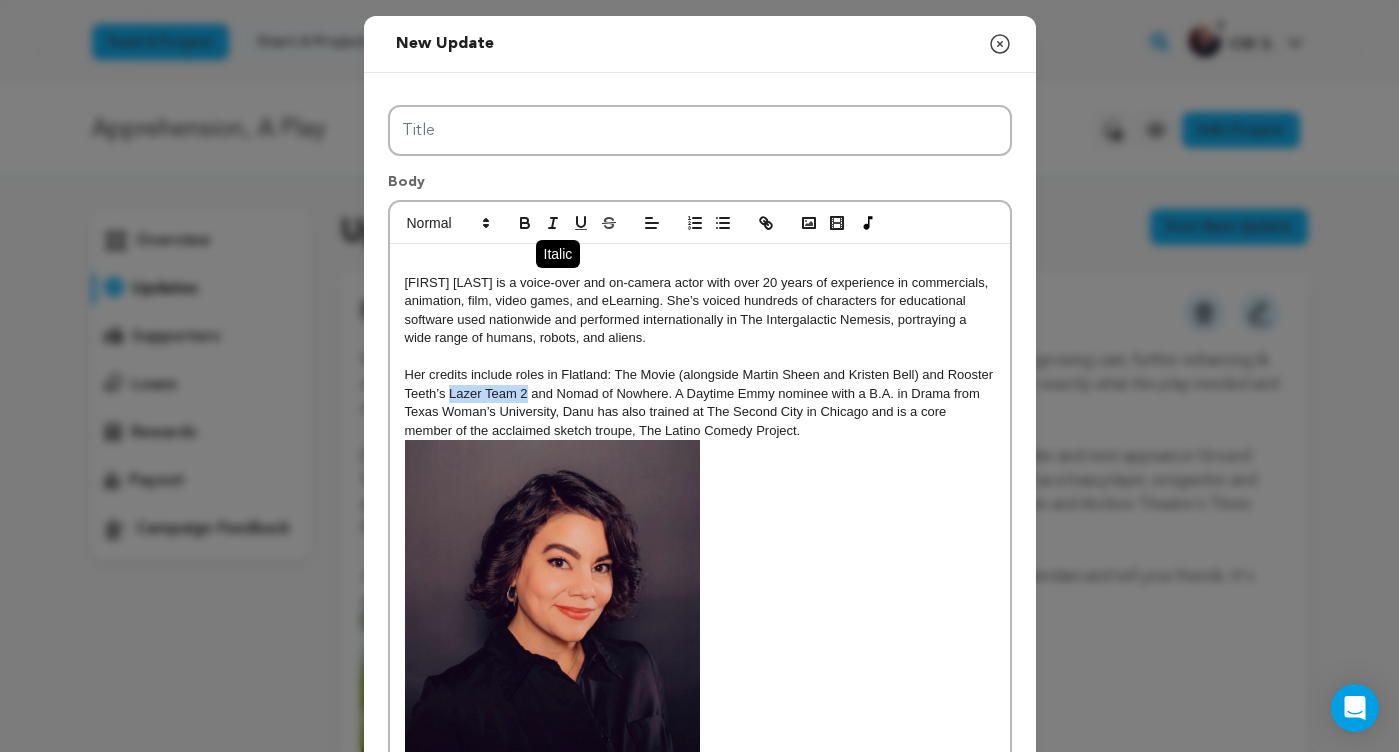 click 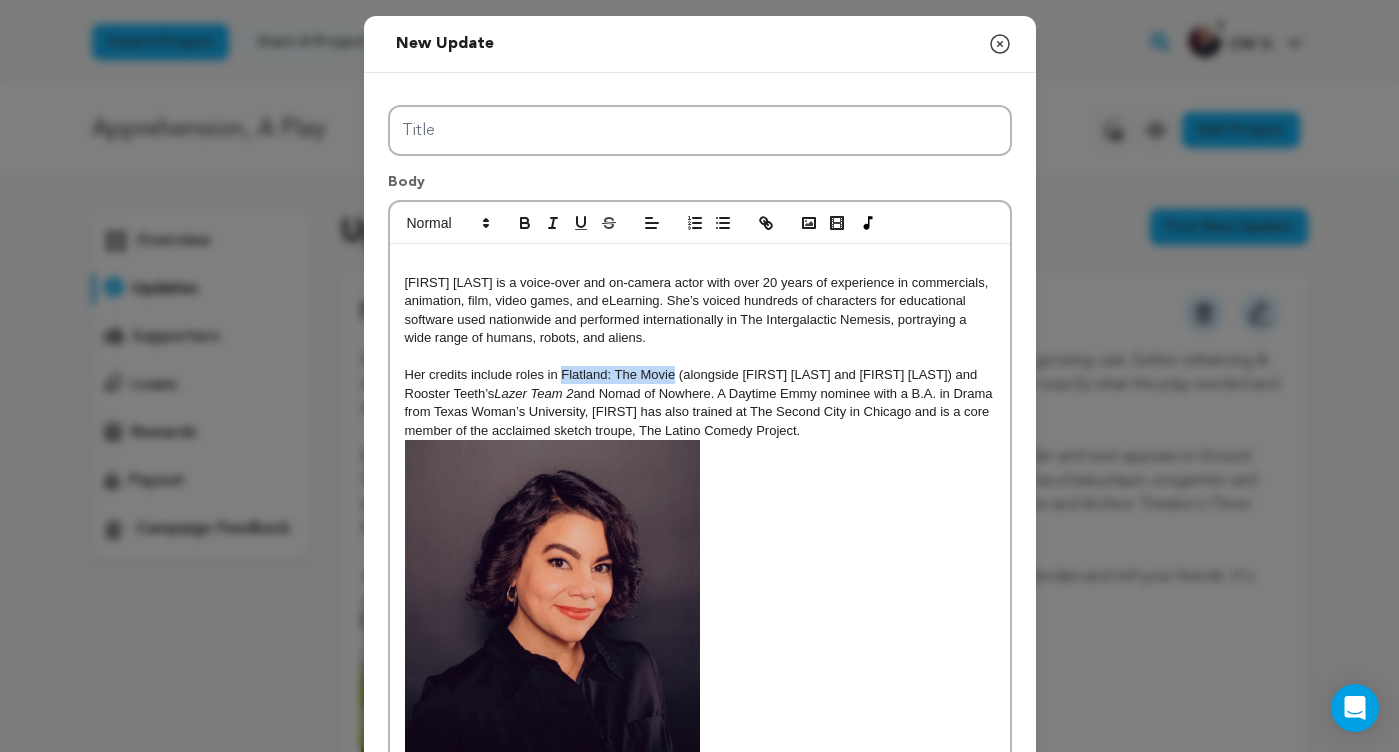drag, startPoint x: 562, startPoint y: 372, endPoint x: 676, endPoint y: 373, distance: 114.00439 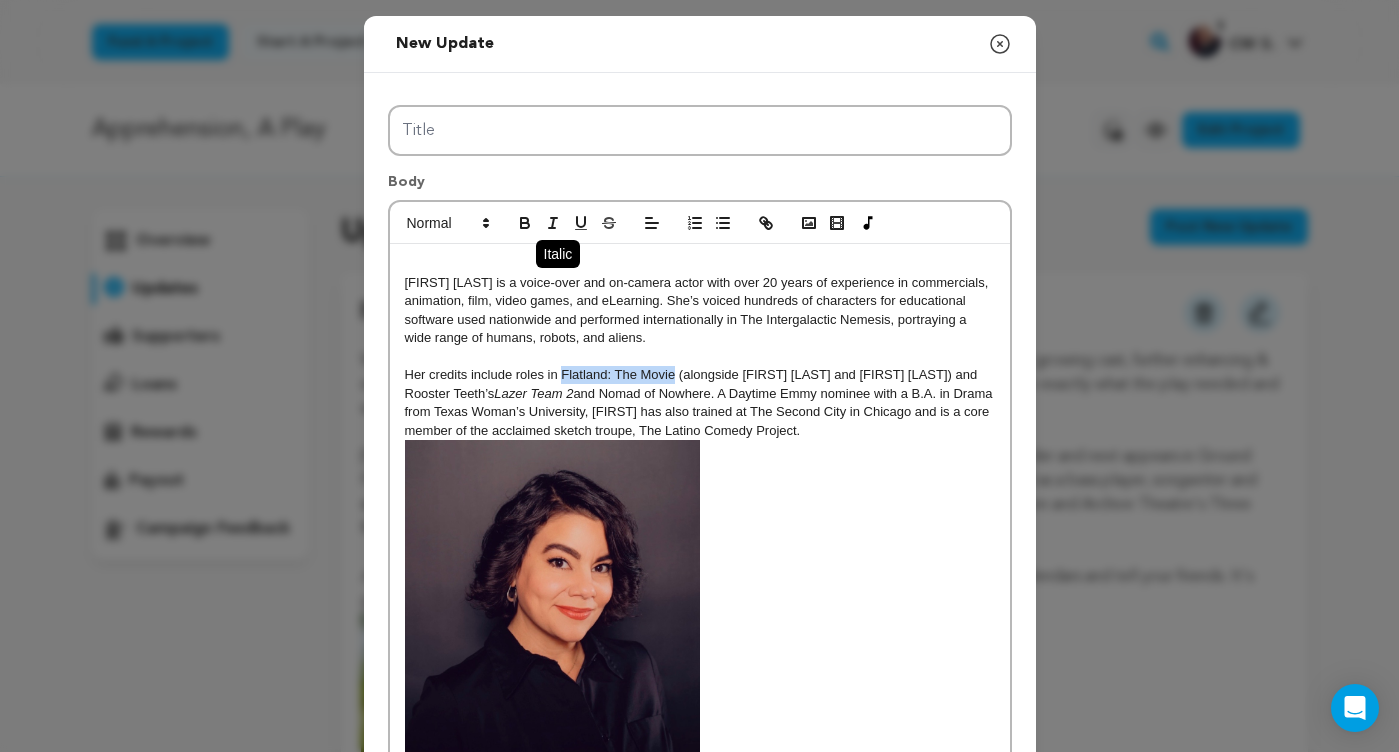click 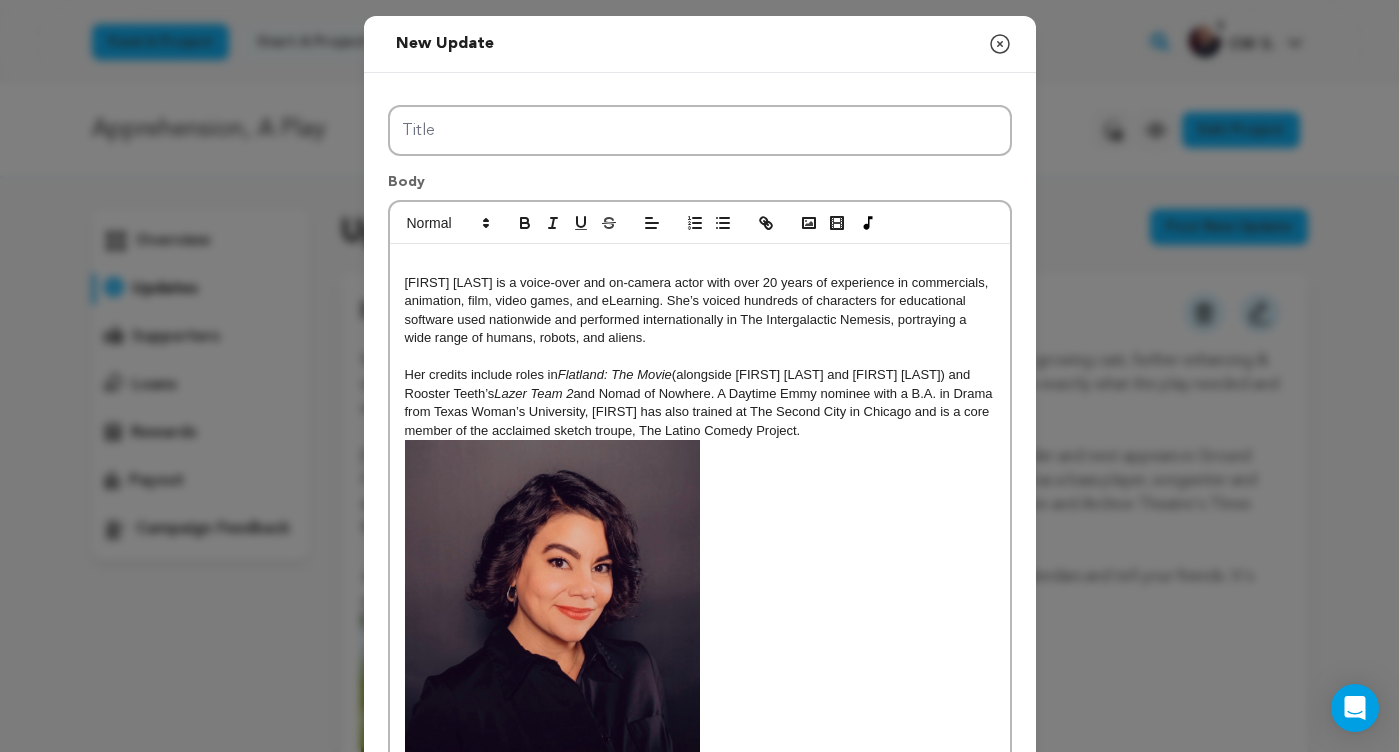 click on "Her credits include roles in Flatland: The Movie (alongside [FIRST] [LAST] and [FIRST] [LAST]) and Rooster Teeth’s Lazer Team 2 and Nomad of Nowhere. A Daytime Emmy nominee with a B.A. in Drama from [UNIVERSITY] [STATE], [FIRST] has also trained at The Second City in [CITY] and is a core member of the acclaimed sketch troupe, The Latino Comedy Project." at bounding box center (700, 403) 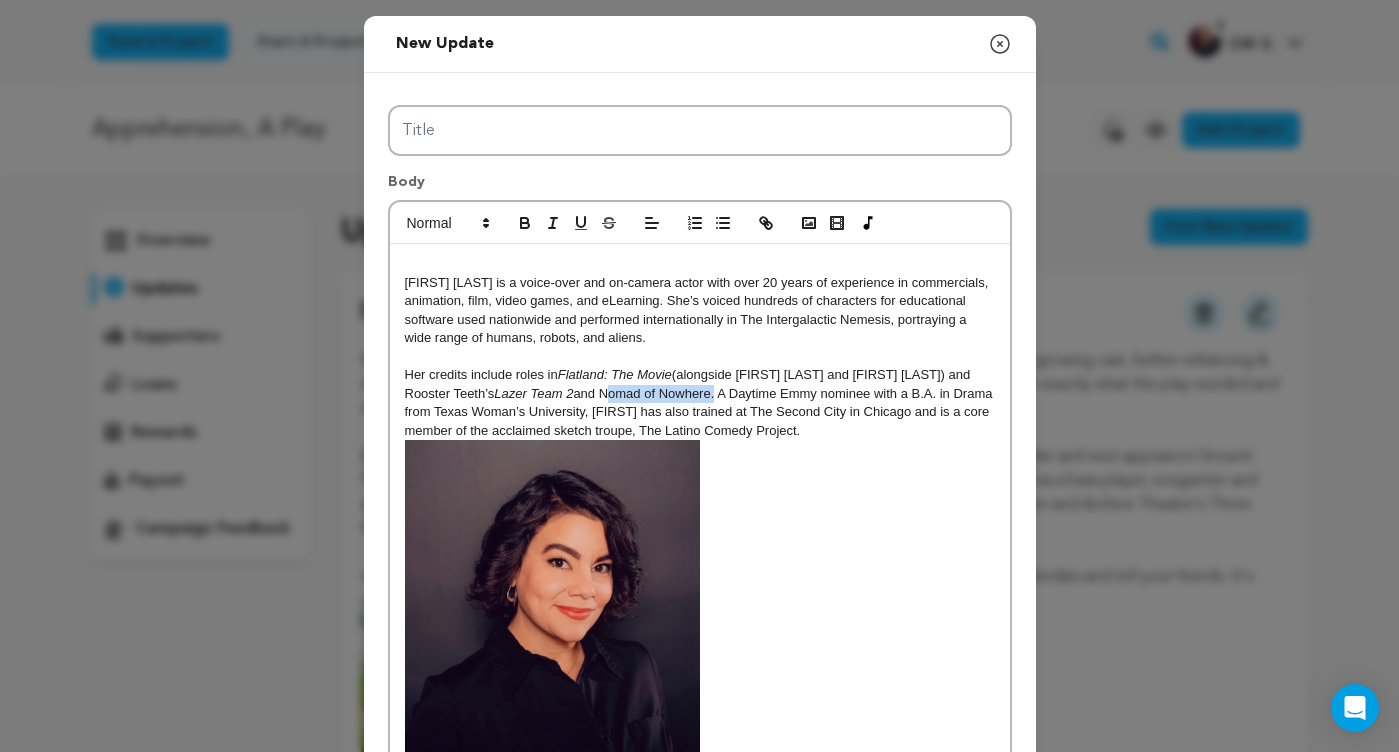 drag, startPoint x: 558, startPoint y: 390, endPoint x: 668, endPoint y: 392, distance: 110.01818 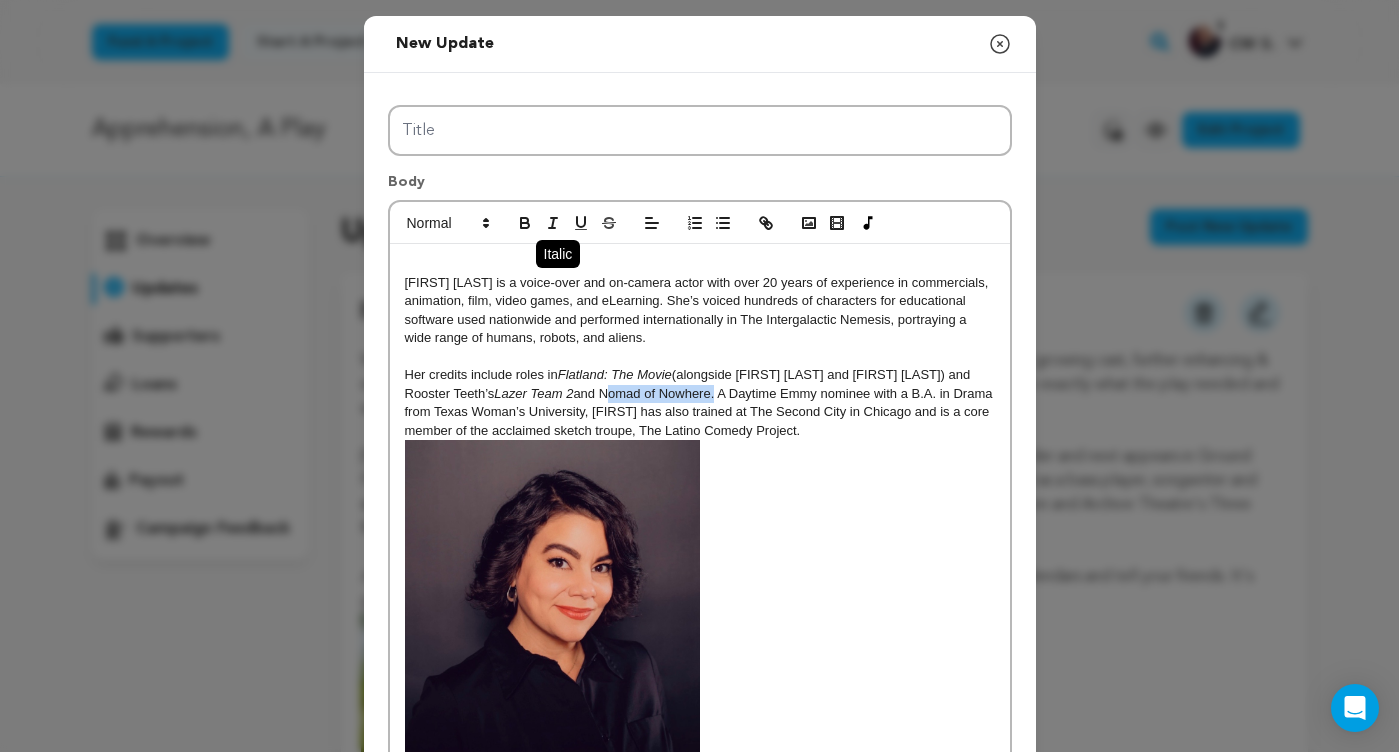 click 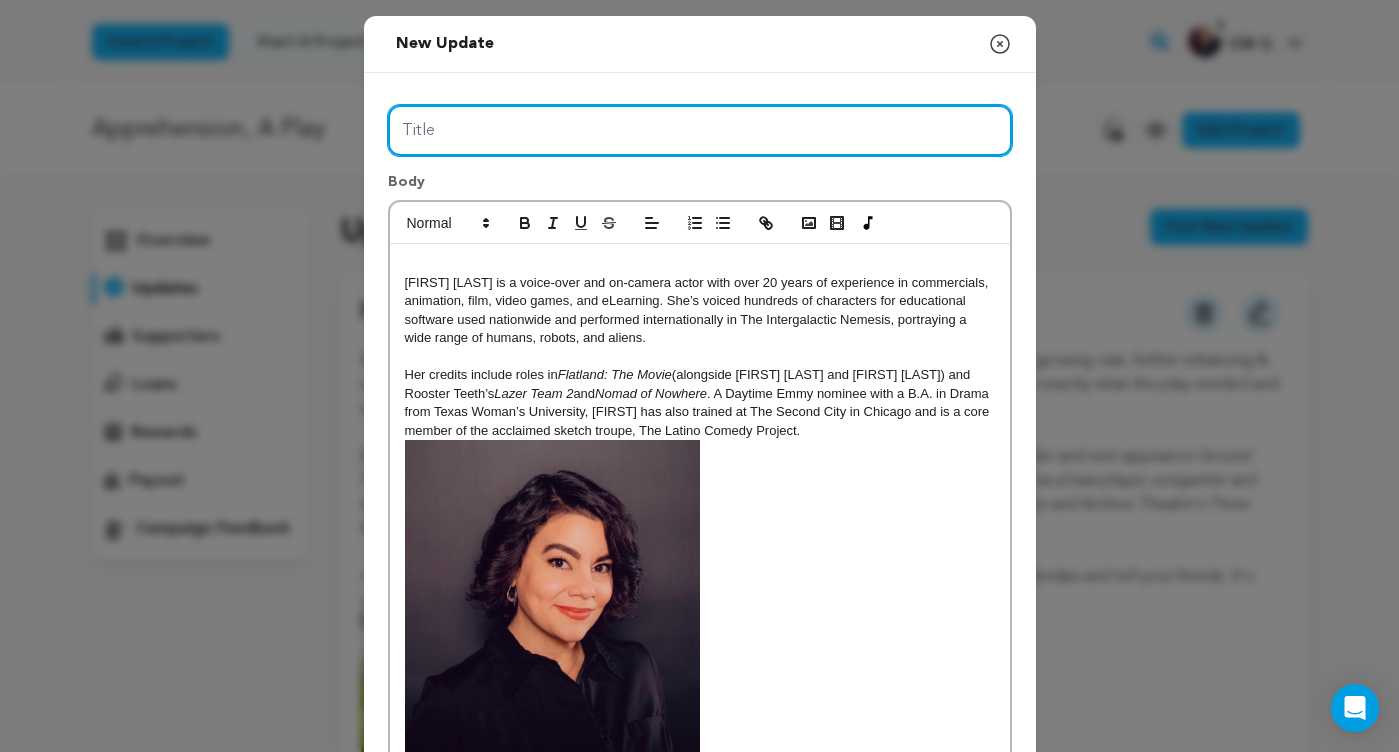 click on "Title" at bounding box center [700, 130] 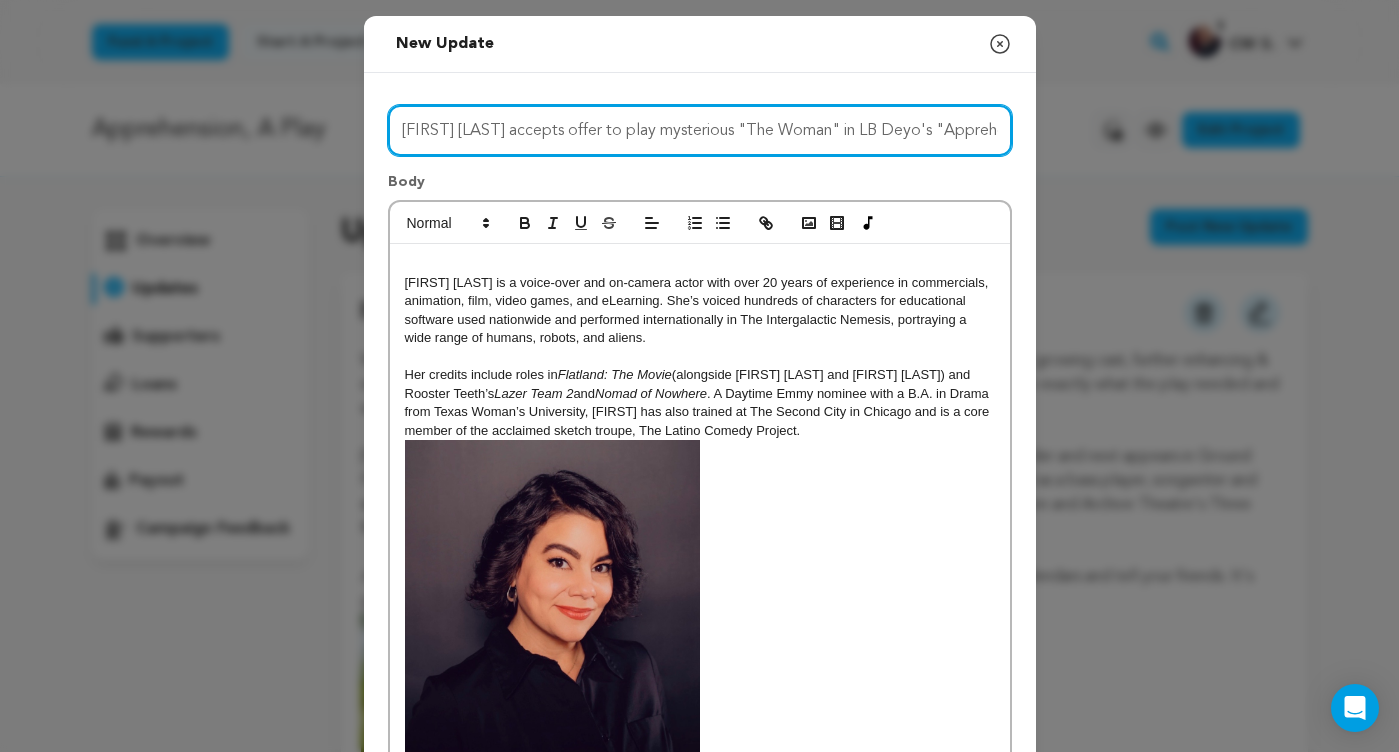click on "[FIRST] [LAST] accepts offer to play mysterious "The Woman" in LB Deyo's "Apprehension"" at bounding box center [700, 130] 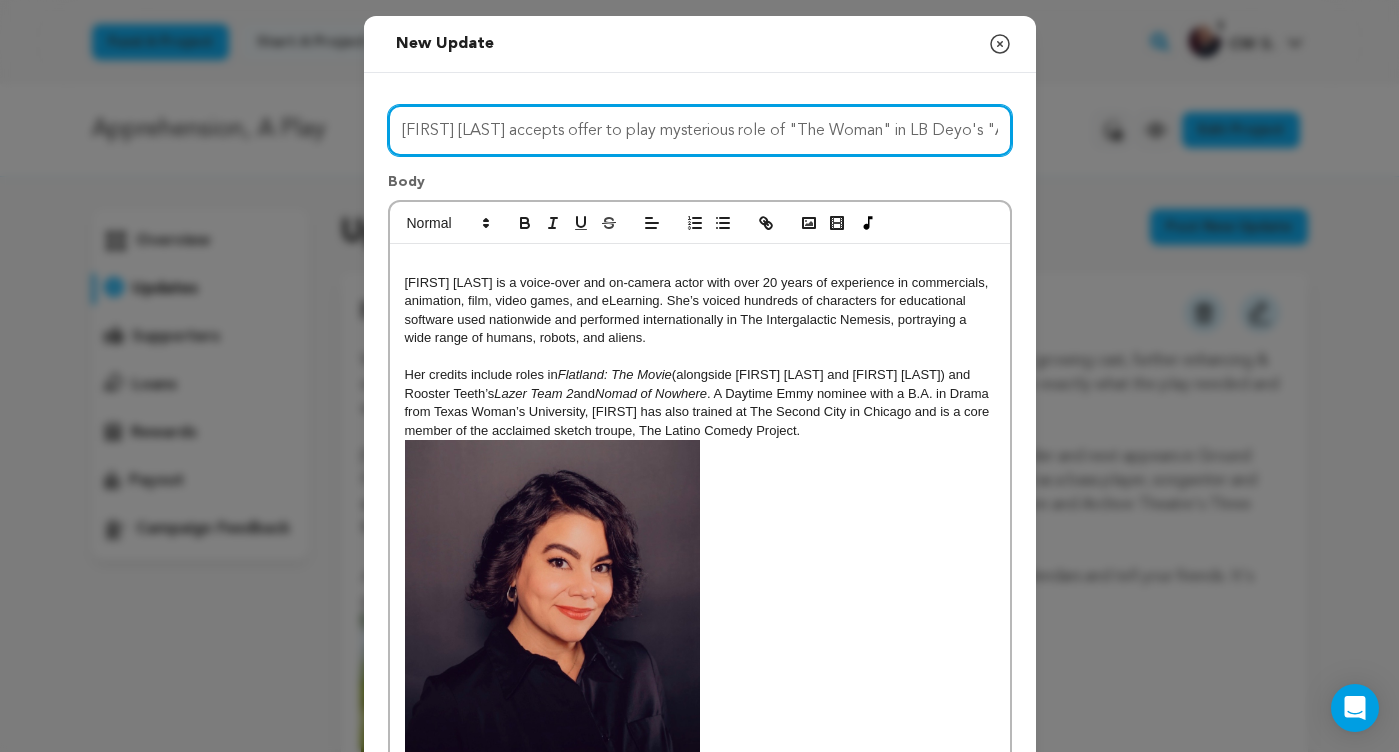 type on "[FIRST] [LAST] accepts offer to play mysterious role of "The Woman" in LB Deyo's "Apprehension"" 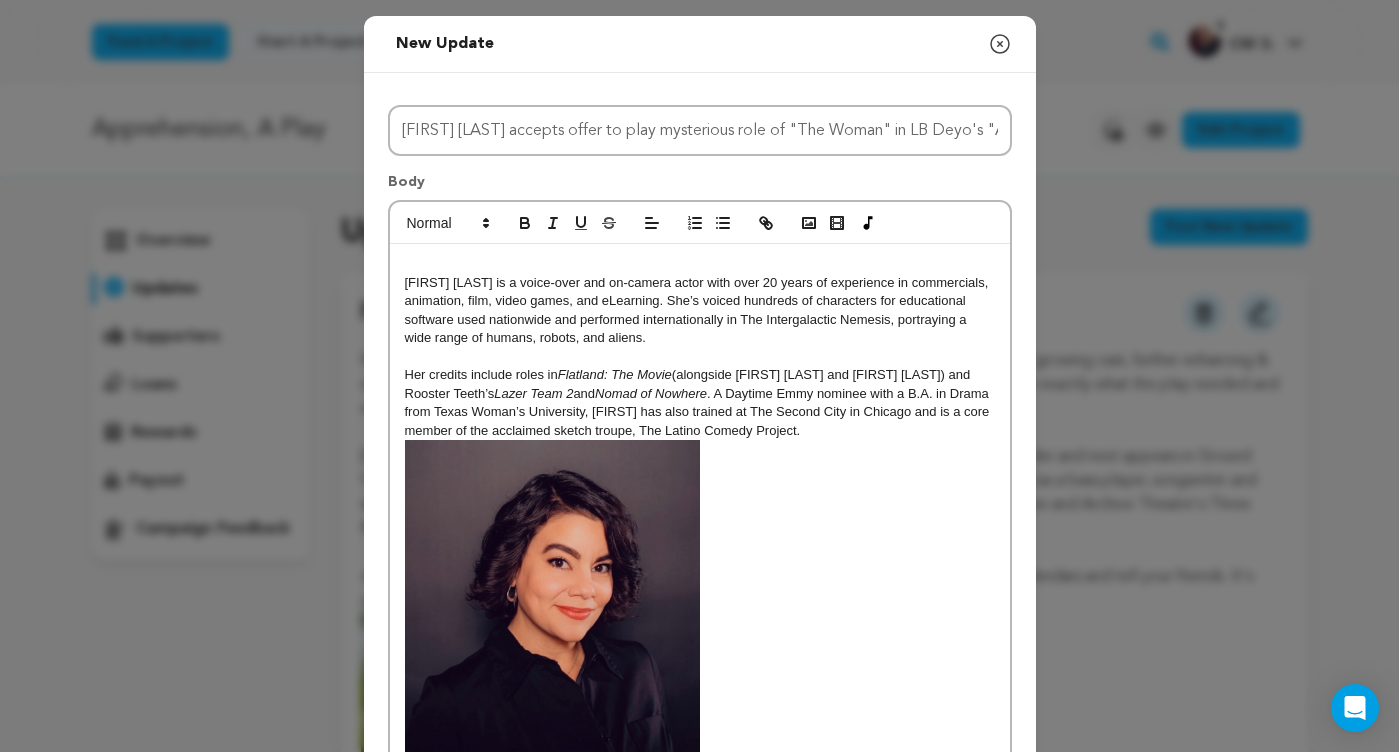 click on "[FIRST] [LAST] is a voice-over and on-camera actor with over 20 years of experience in commercials, animation, film, video games, and eLearning. She’s voiced hundreds of characters for educational software used nationwide and performed internationally in The Intergalactic Nemesis, portraying a wide range of humans, robots, and aliens. Her credits include roles in Flatland: The Movie (alongside [FIRST] [LAST] and [FIRST] [LAST]) and Rooster Teeth’s Lazer Team 2 and Nomad of Nowhere. A Daytime Emmy nominee with a B.A. in Drama from [UNIVERSITY] [STATE], [FIRST] has also trained at The Second City in [CITY] and is a core member of the acclaimed sketch troupe, The Latino Comedy Project." at bounding box center (700, 506) 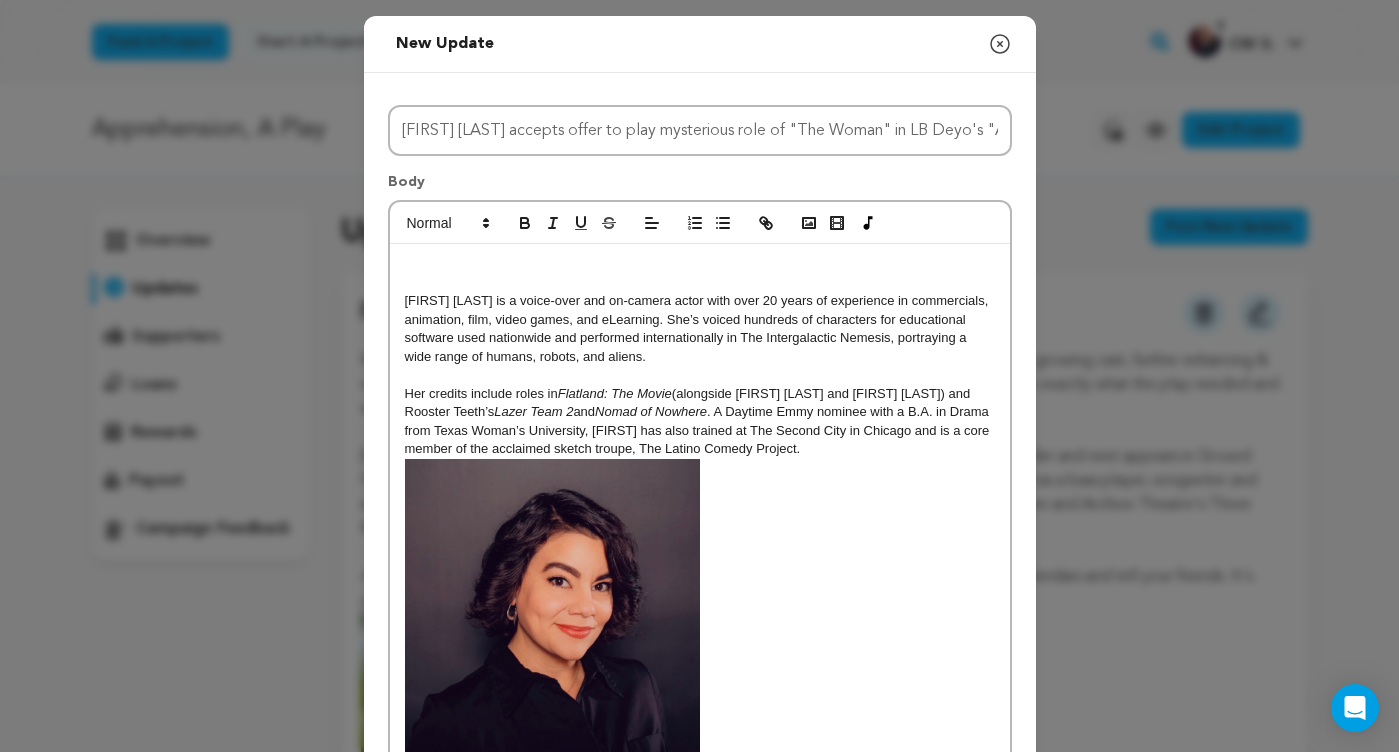 type 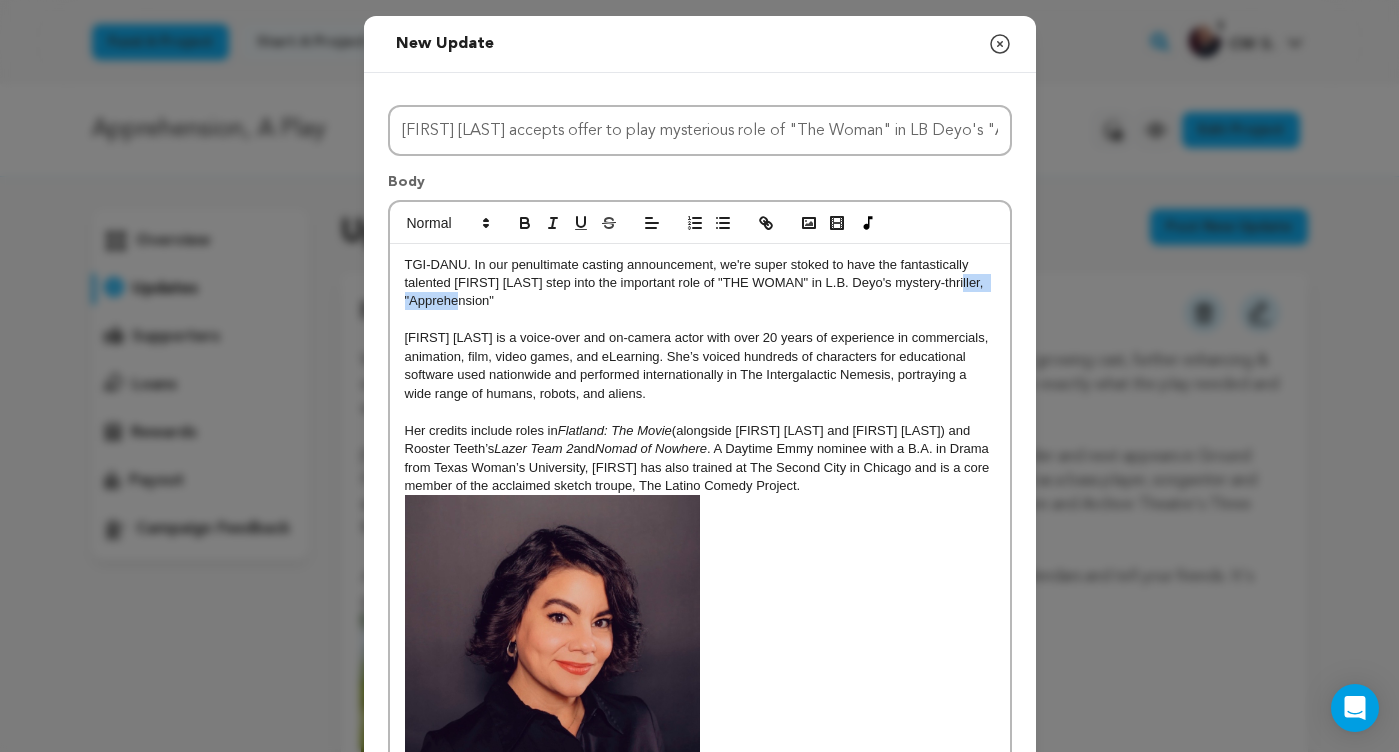 drag, startPoint x: 498, startPoint y: 302, endPoint x: 399, endPoint y: 299, distance: 99.04544 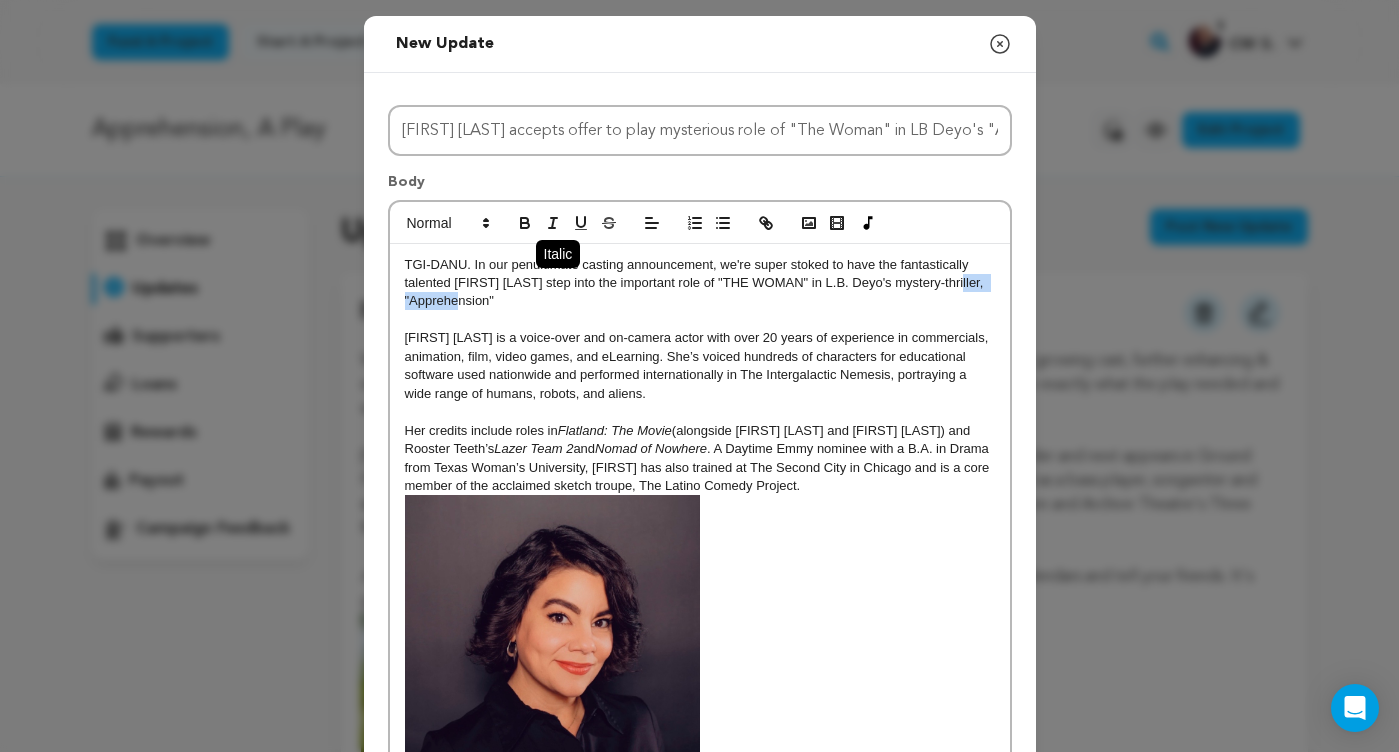 click 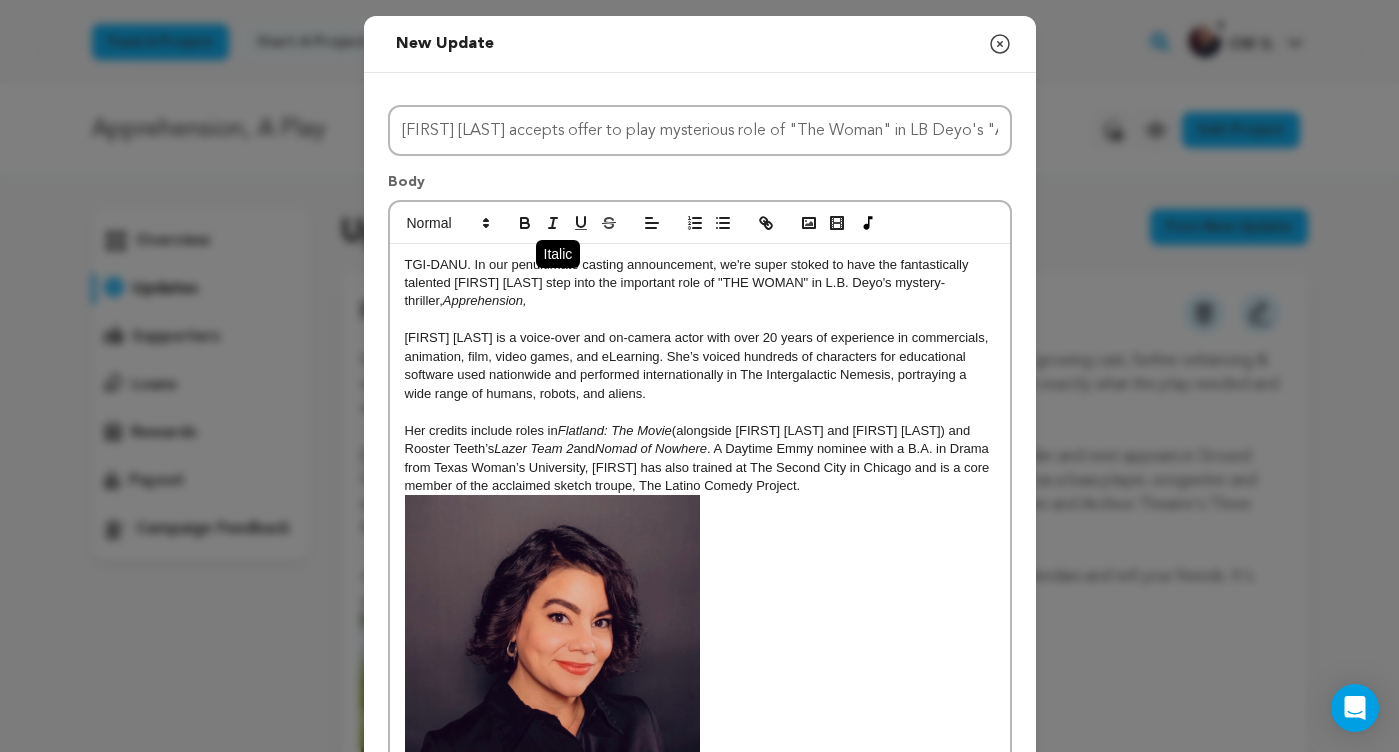 click 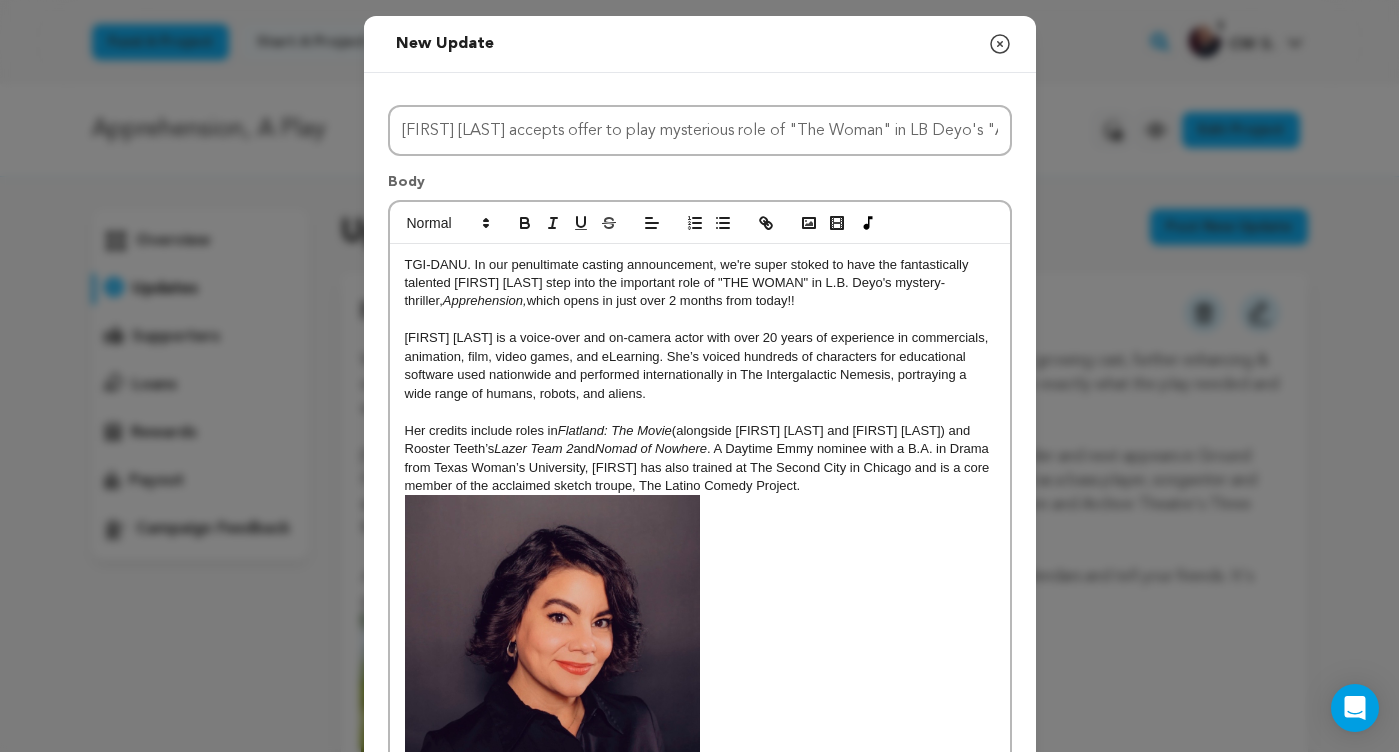 click on "[FIRST] [LAST] is a voice-over and on-camera actor with over 20 years of experience in commercials, animation, film, video games, and eLearning. She’s voiced hundreds of characters for educational software used nationwide and performed internationally in The Intergalactic Nemesis, portraying a wide range of humans, robots, and aliens." at bounding box center [700, 366] 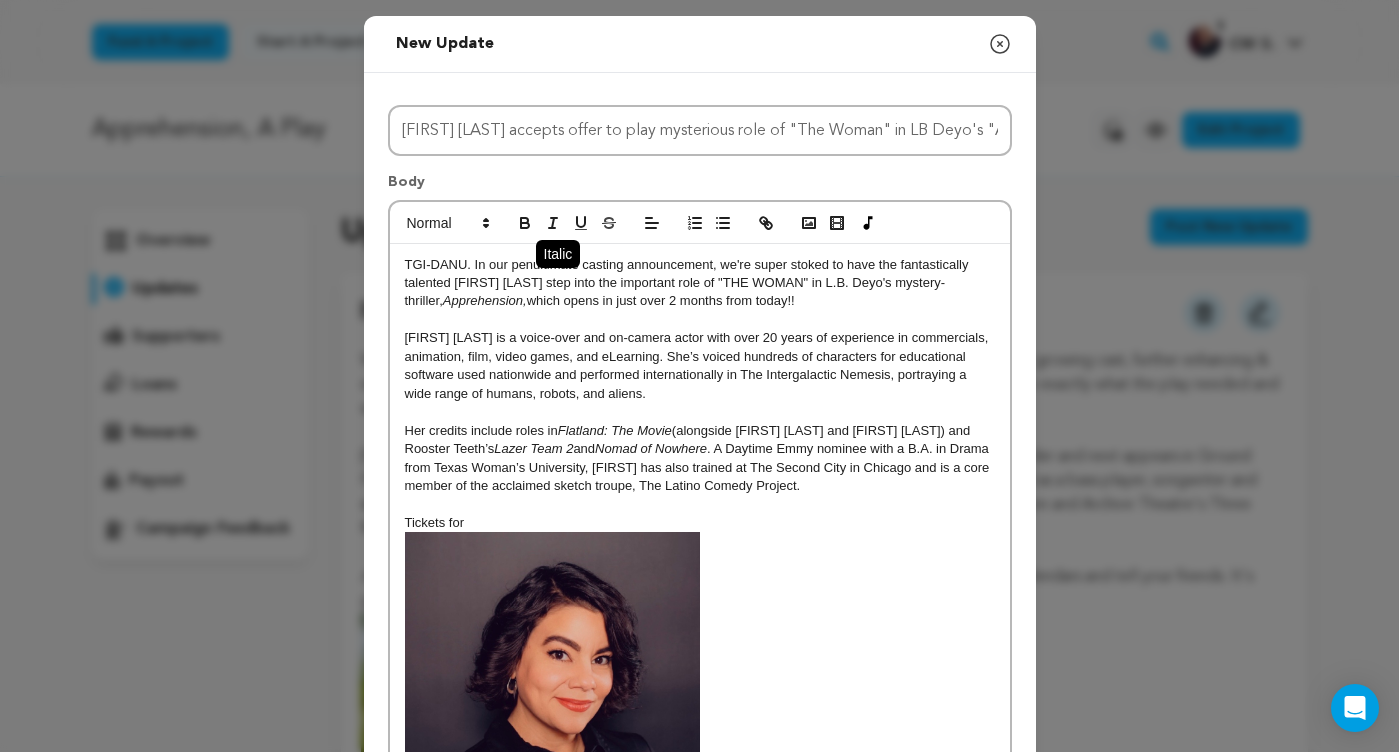 click 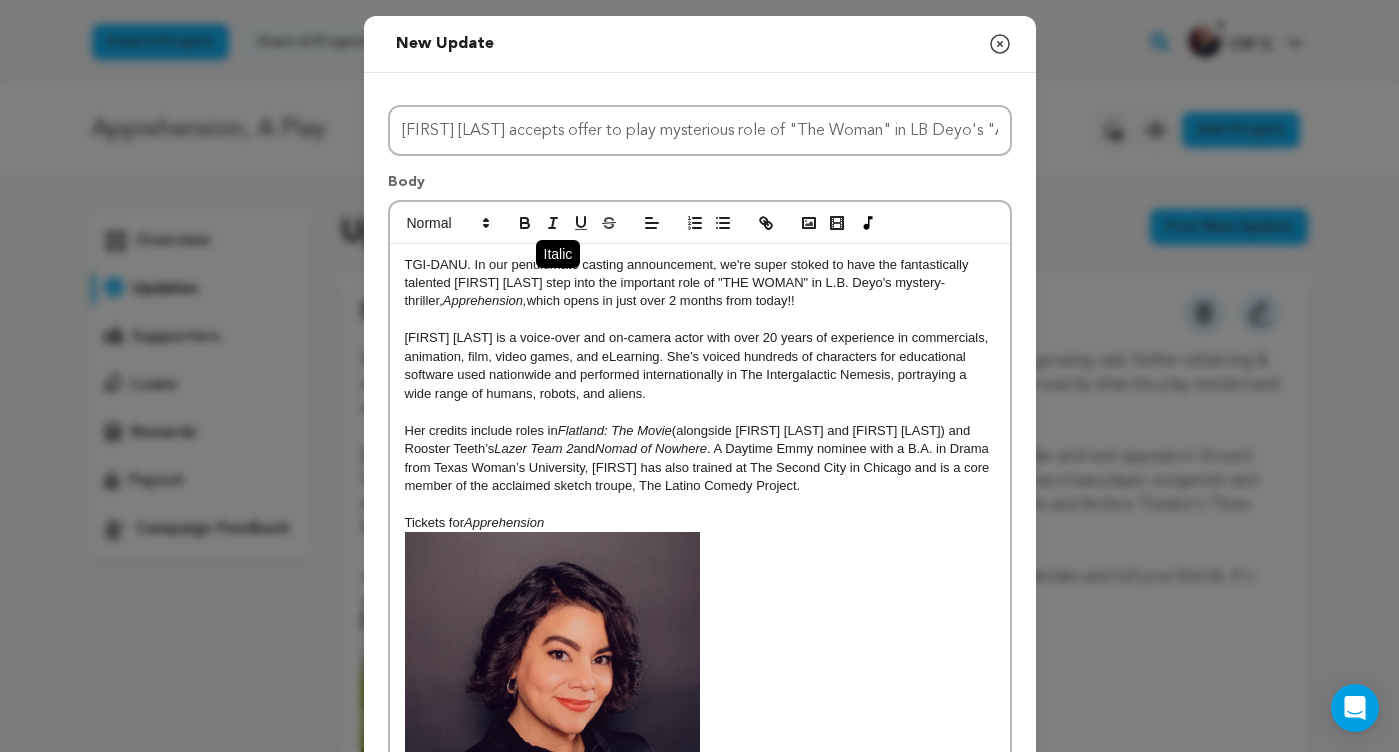 click 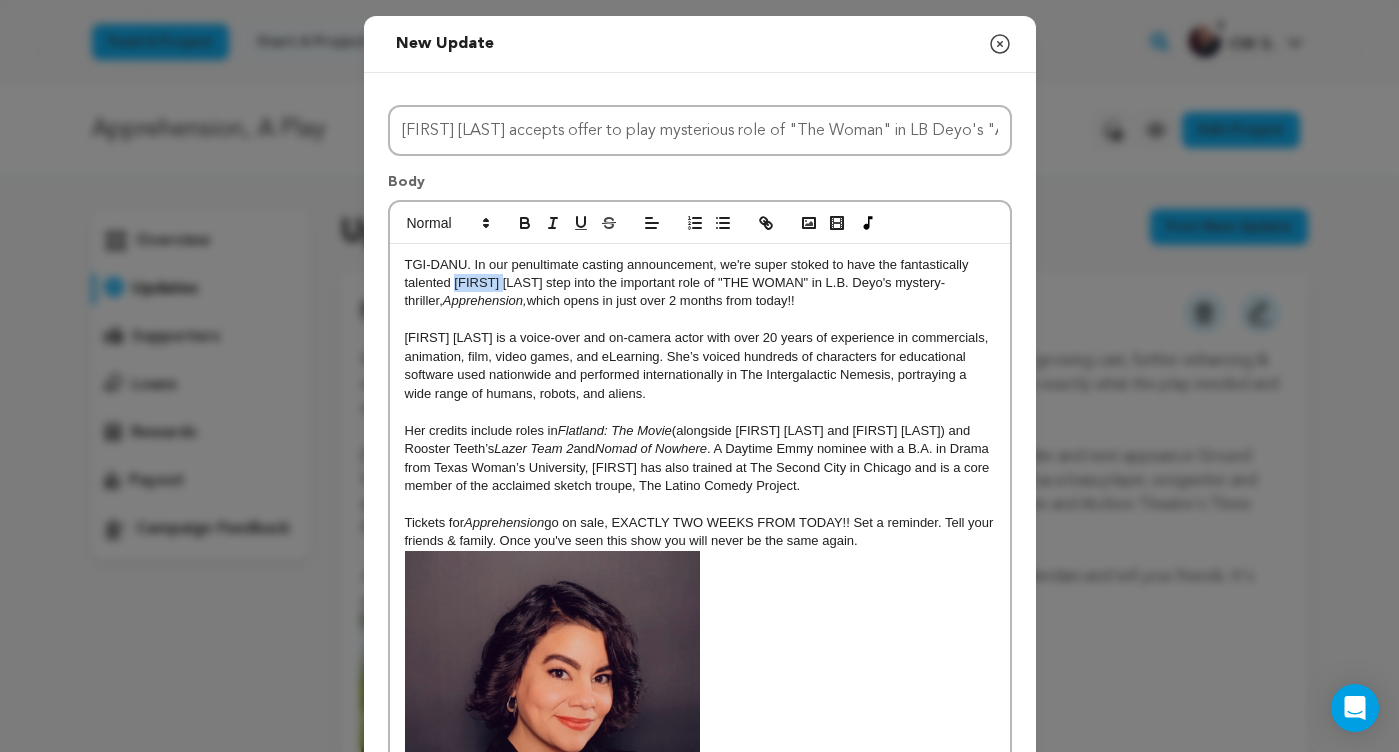 drag, startPoint x: 455, startPoint y: 284, endPoint x: 509, endPoint y: 285, distance: 54.00926 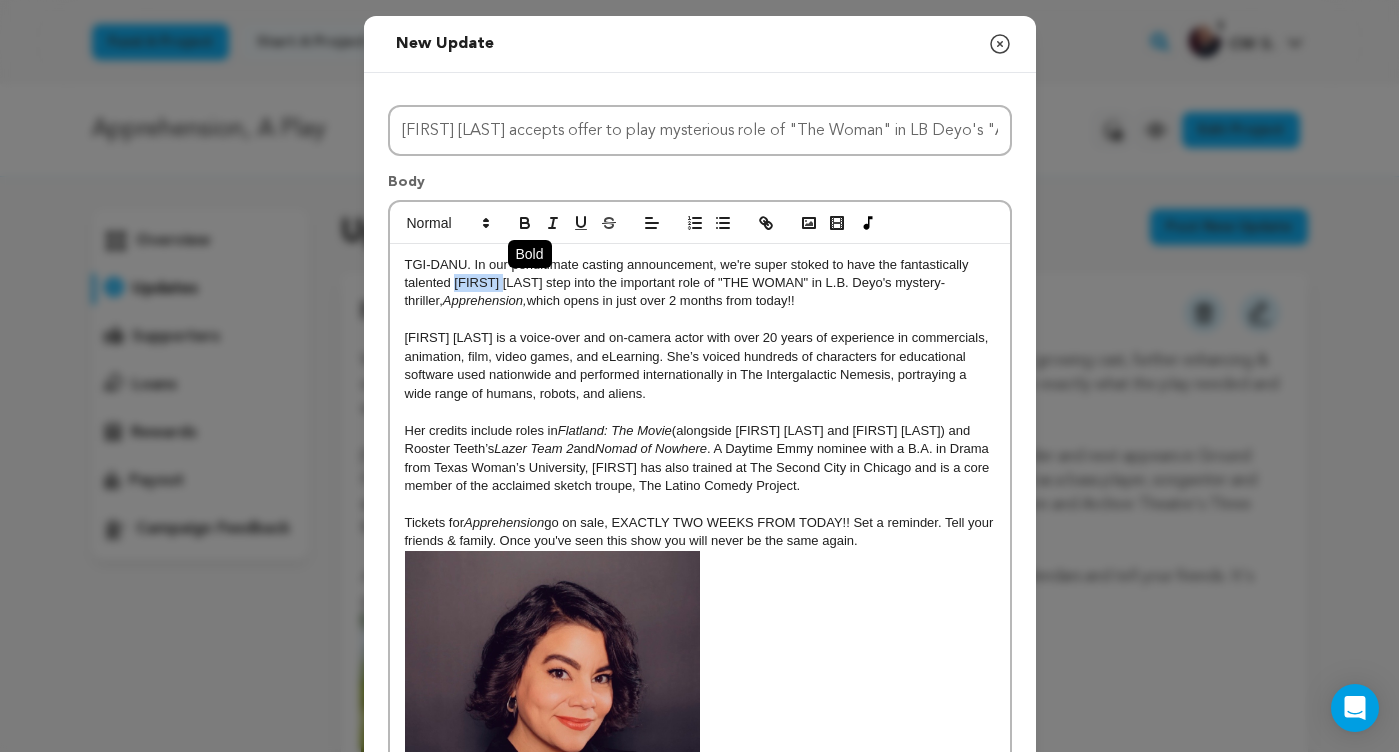 click 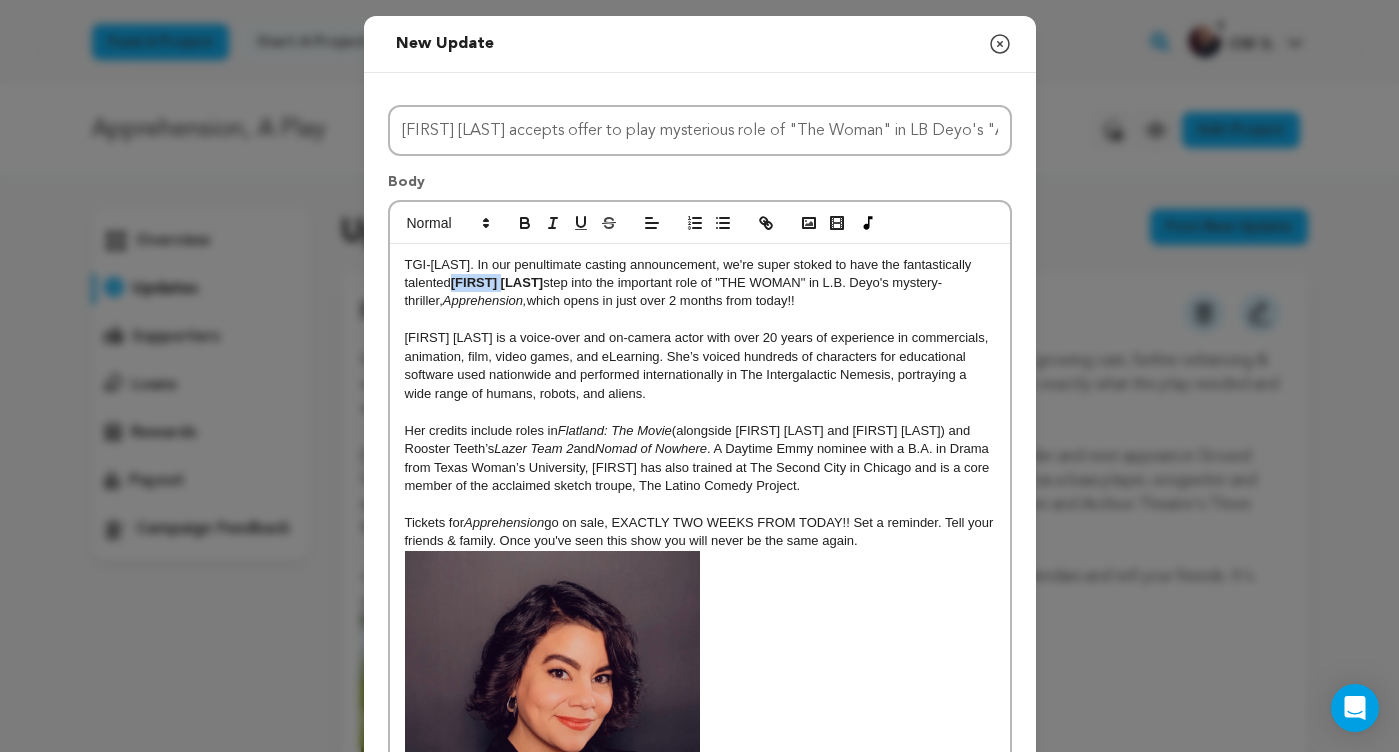 click on "[FIRST] [LAST]" at bounding box center (497, 282) 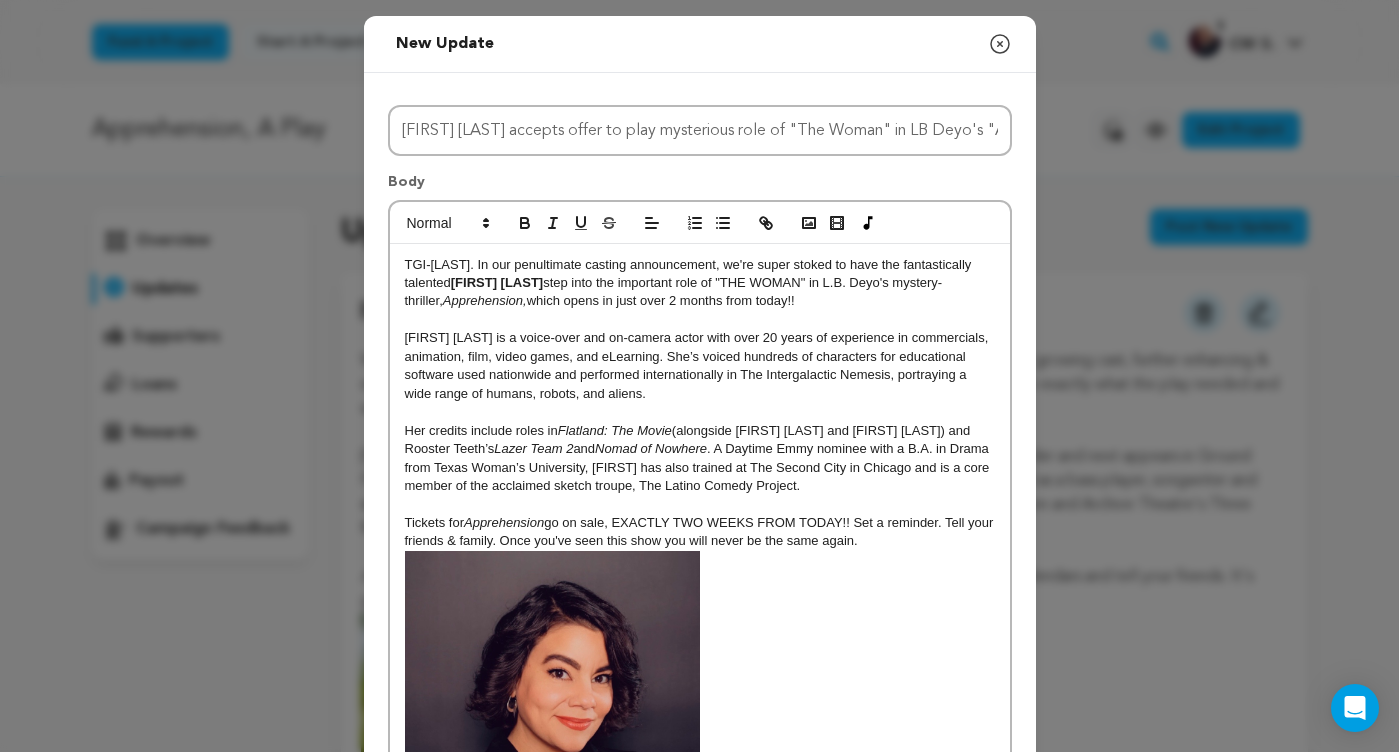 click on "[FIRST] [LAST] is a voice-over and on-camera actor with over 20 years of experience in commercials, animation, film, video games, and eLearning. She’s voiced hundreds of characters for educational software used nationwide and performed internationally in The Intergalactic Nemesis, portraying a wide range of humans, robots, and aliens." at bounding box center (700, 366) 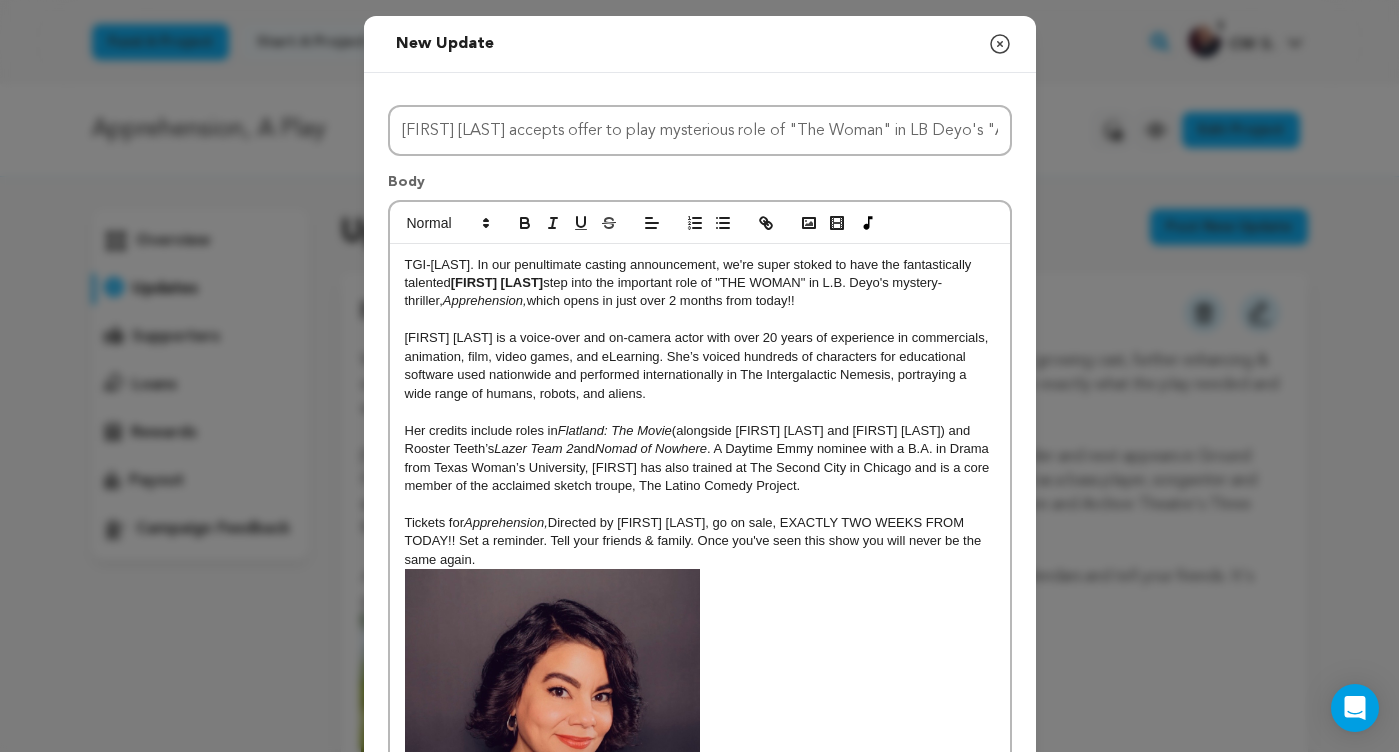 click on "Tickets for  Apprehension,  Directed by [FIRST] [LAST],   go on sale, EXACTLY TWO WEEKS FROM TODAY!! Set a reminder. Tell your friends & family. Once you've seen this show you will never be the same again." at bounding box center (700, 541) 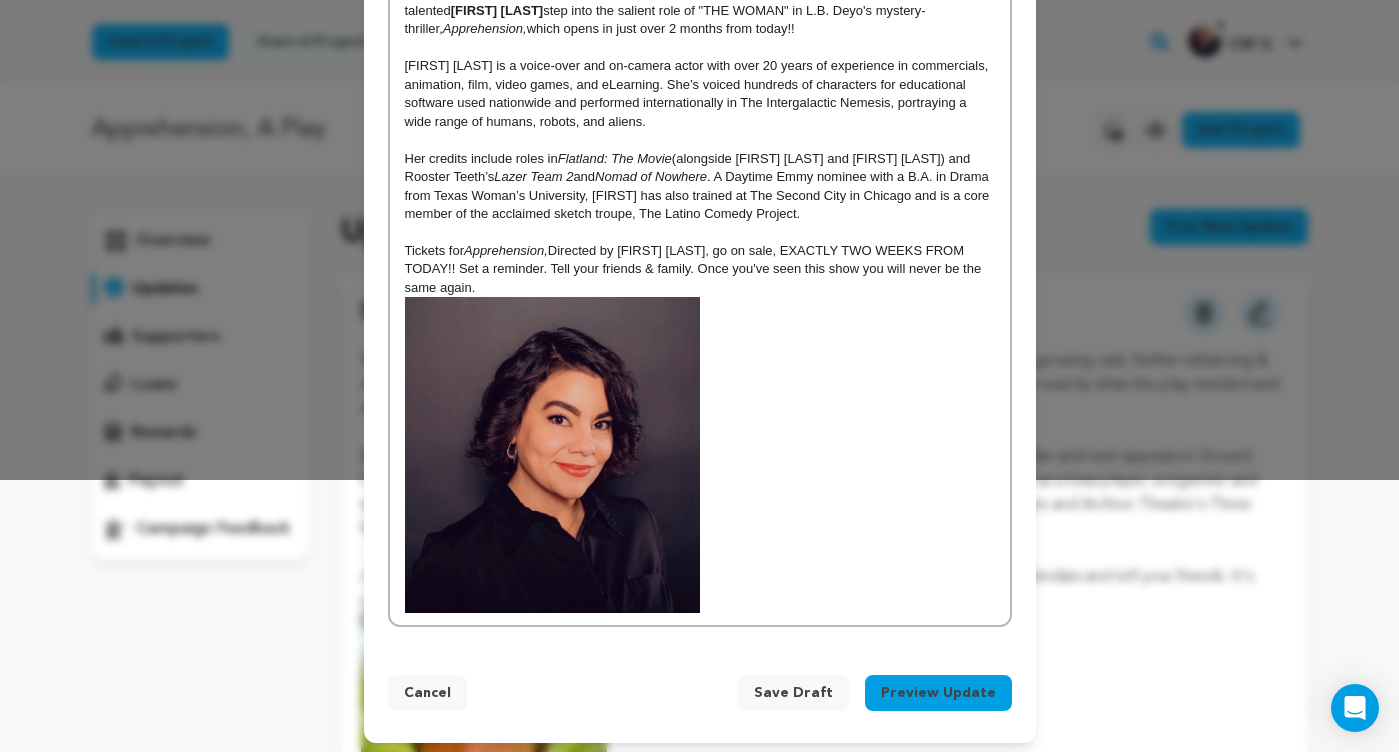 scroll, scrollTop: 271, scrollLeft: 0, axis: vertical 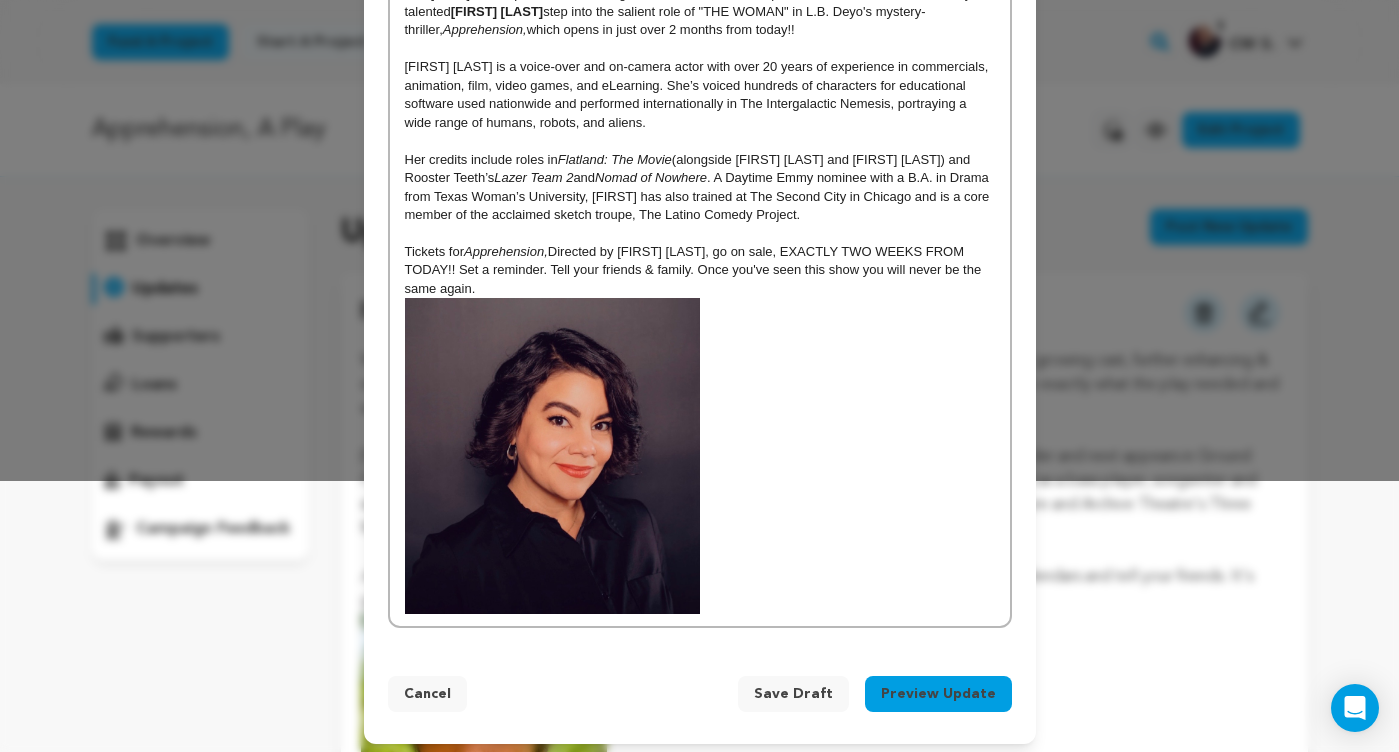 click on "Preview Update" at bounding box center (938, 694) 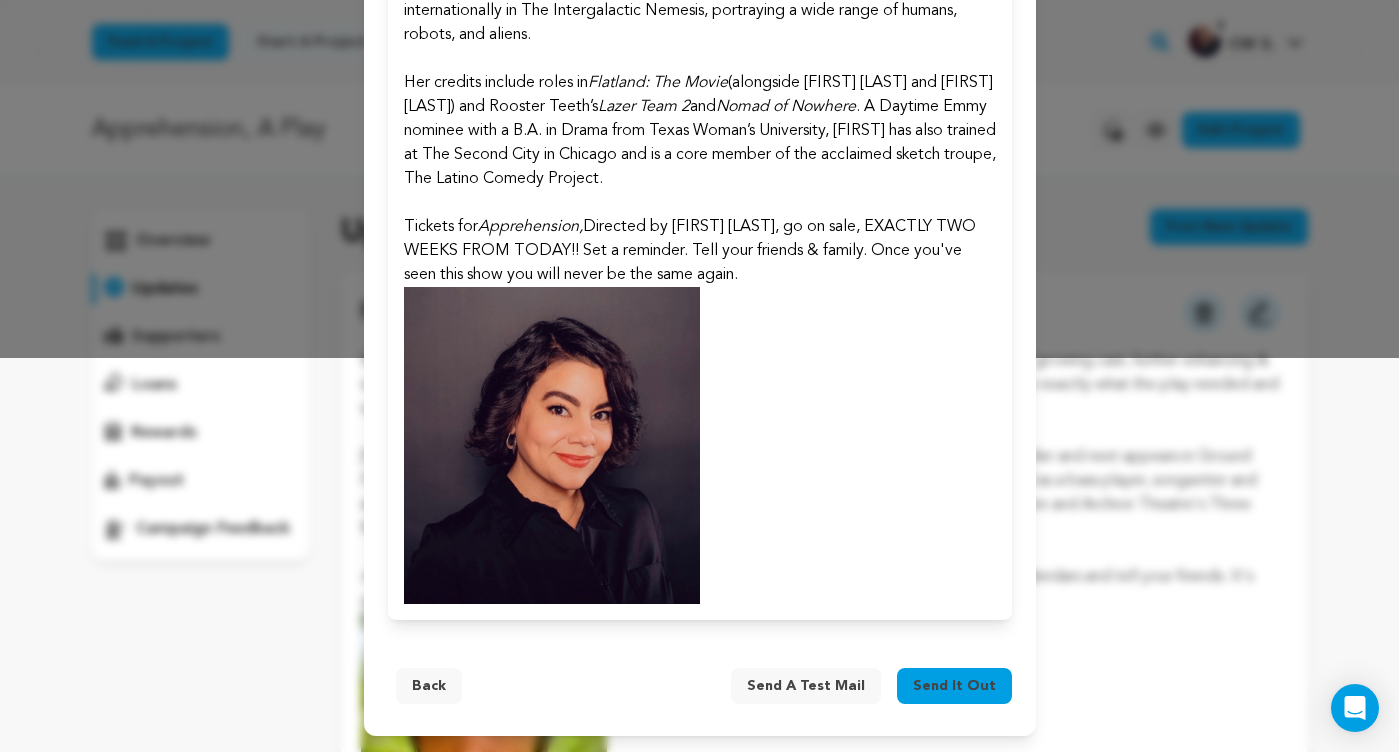 scroll, scrollTop: 394, scrollLeft: 0, axis: vertical 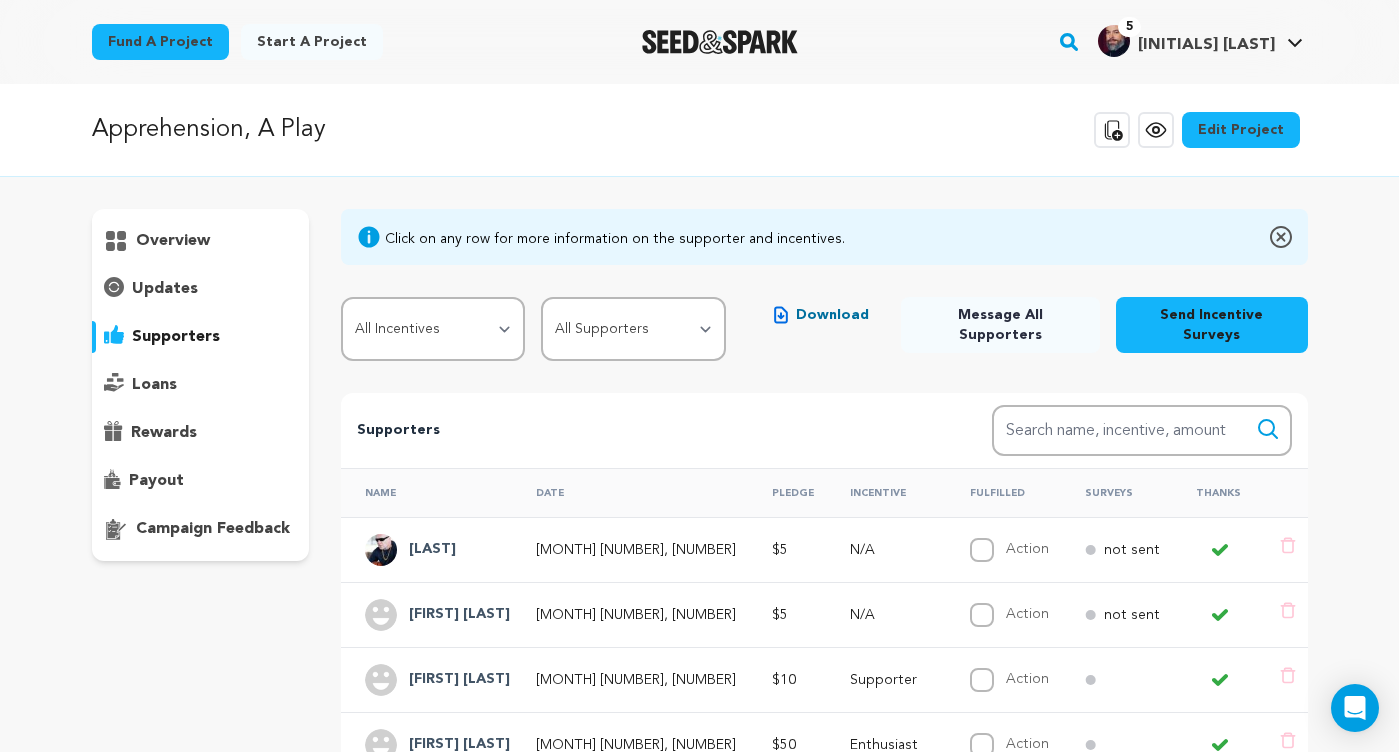 click on "updates" at bounding box center [165, 289] 